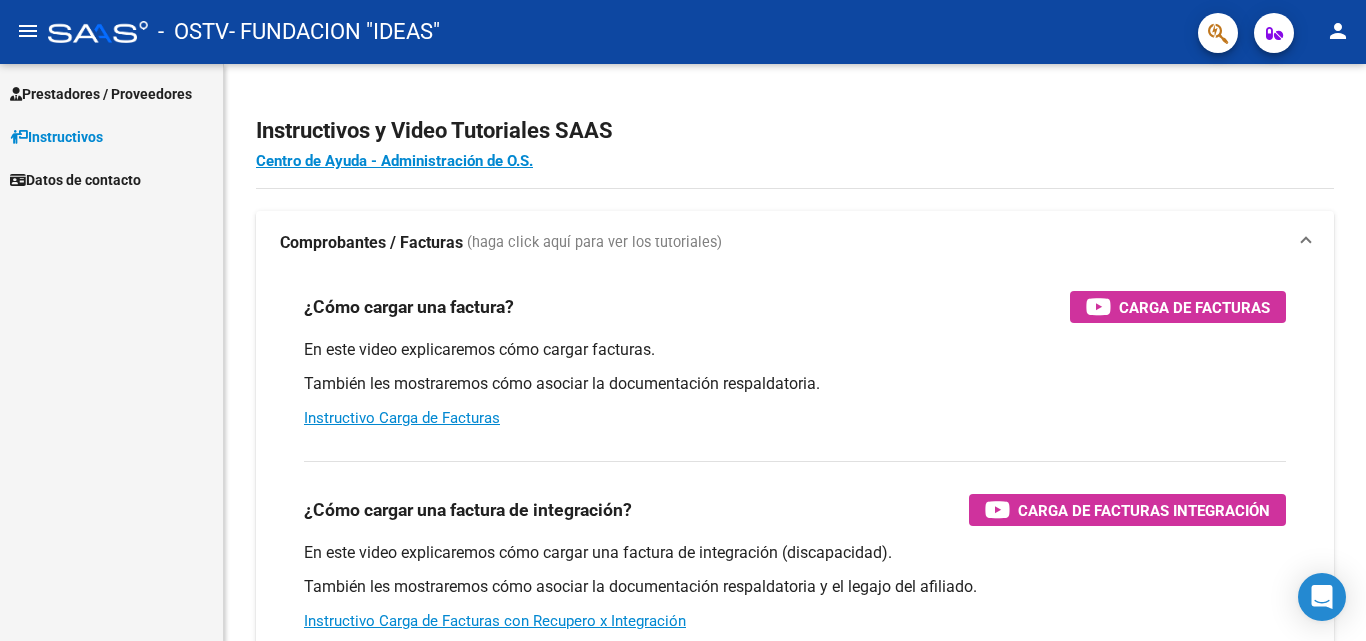 scroll, scrollTop: 0, scrollLeft: 0, axis: both 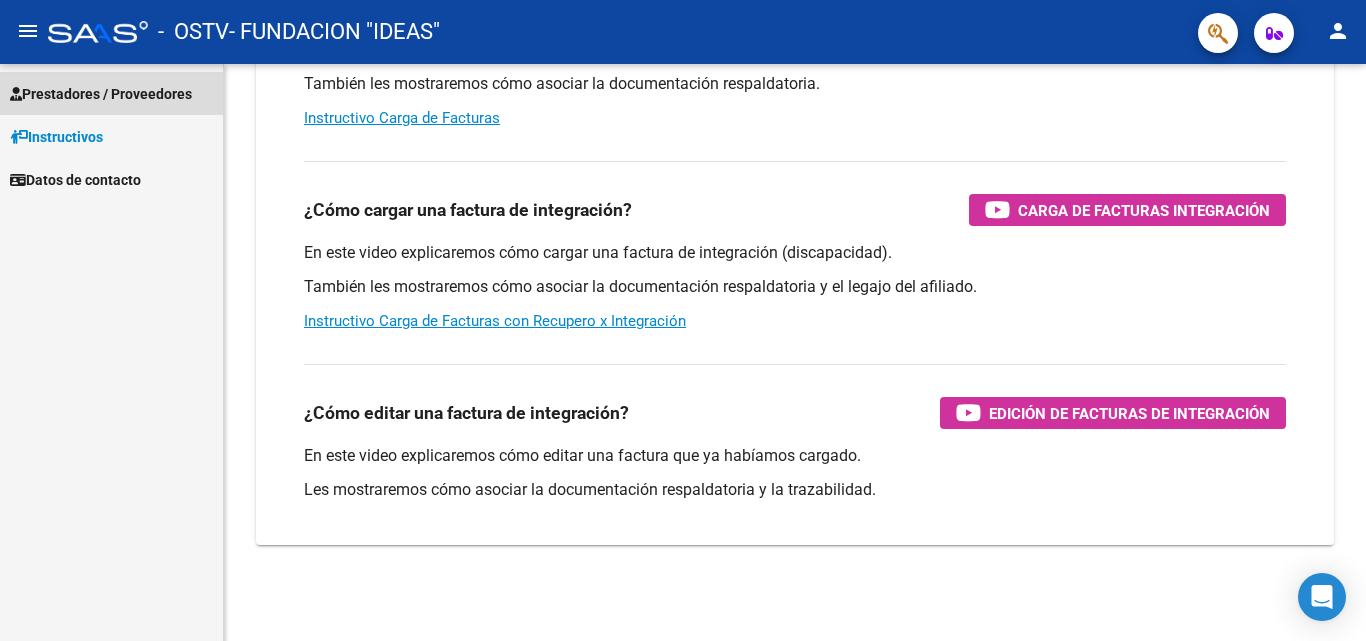click on "Prestadores / Proveedores" at bounding box center (101, 94) 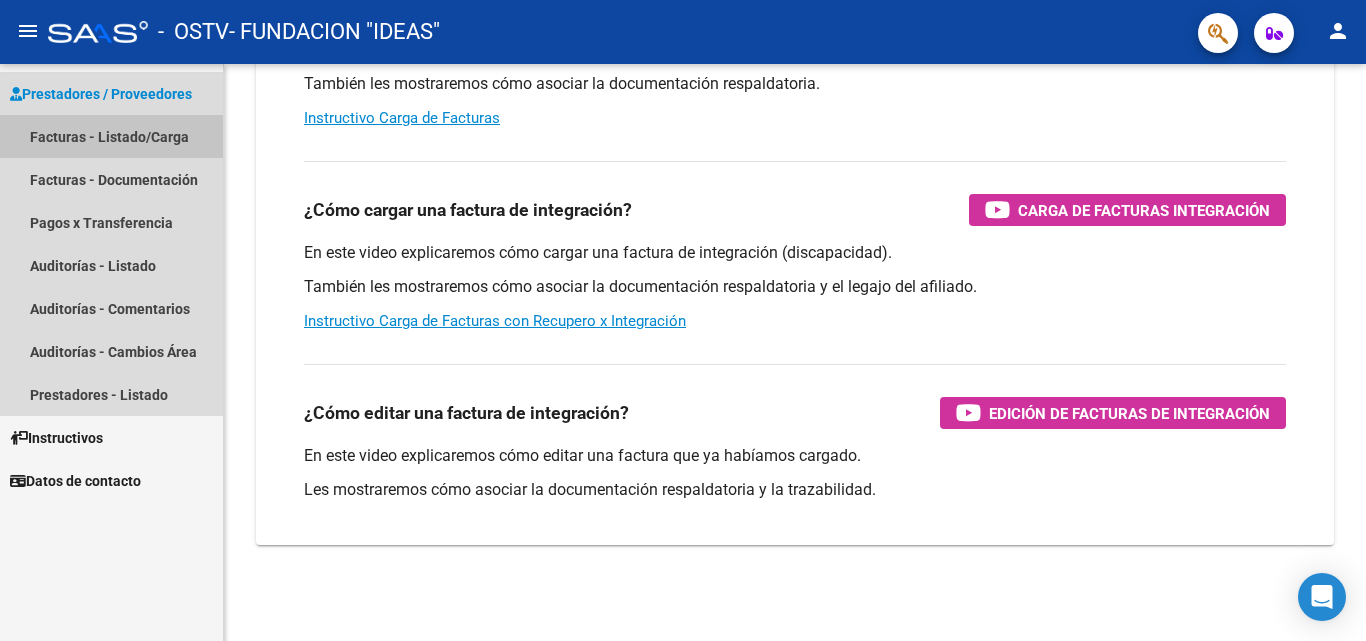 click on "Facturas - Listado/Carga" at bounding box center (111, 136) 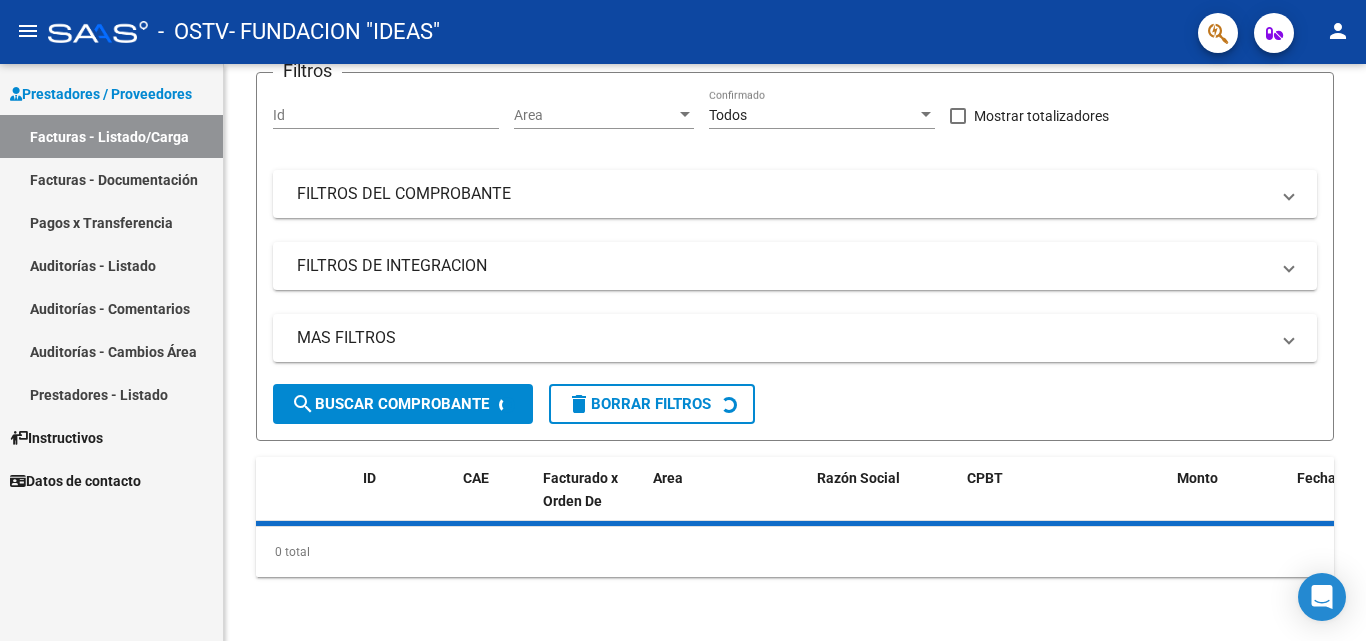 scroll, scrollTop: 0, scrollLeft: 0, axis: both 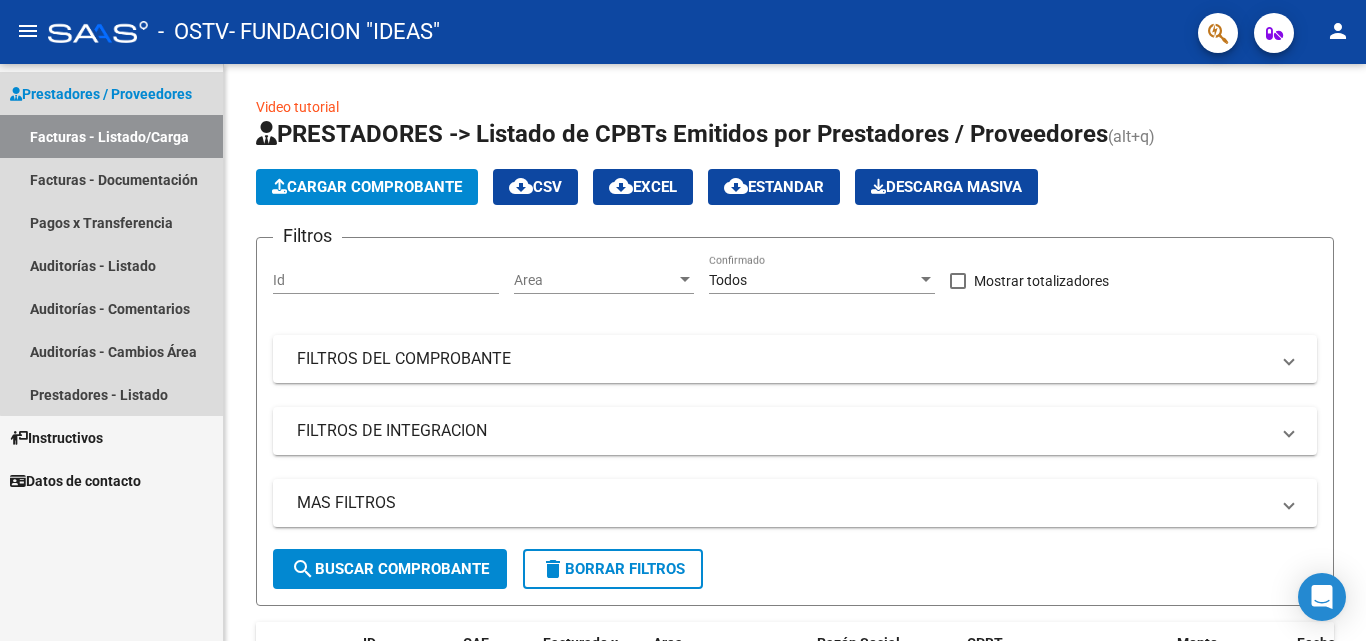 click on "Prestadores / Proveedores" at bounding box center (101, 94) 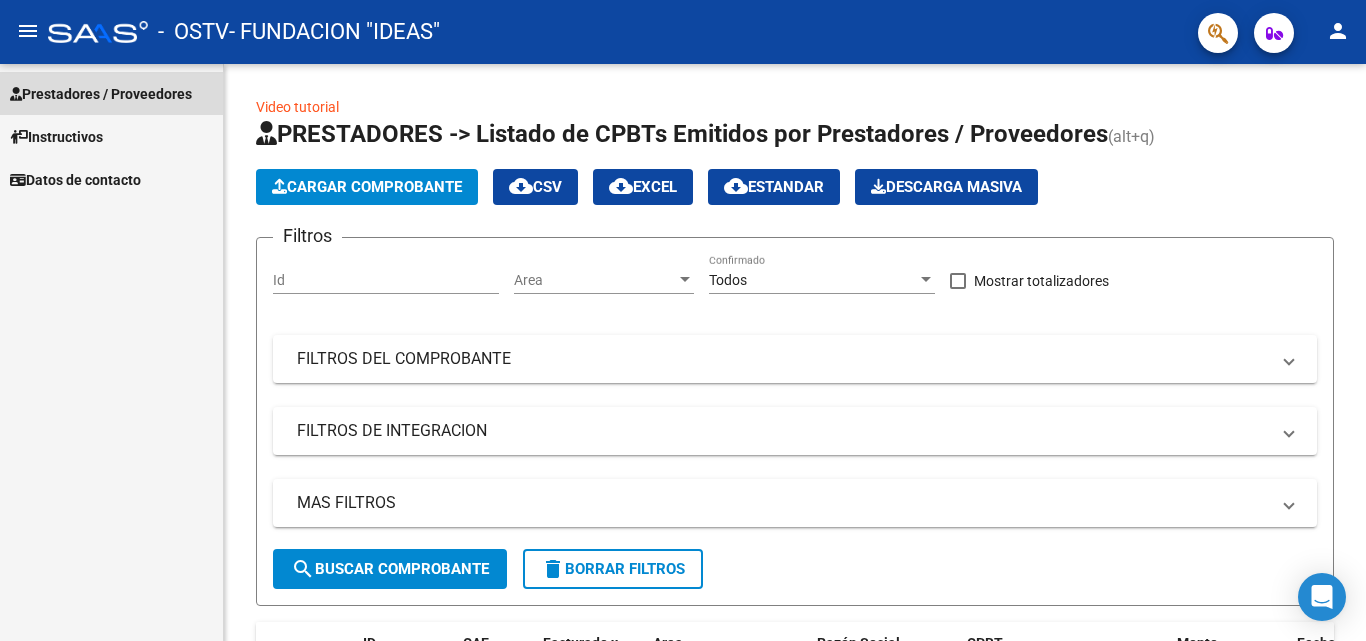 click on "Prestadores / Proveedores" at bounding box center [101, 94] 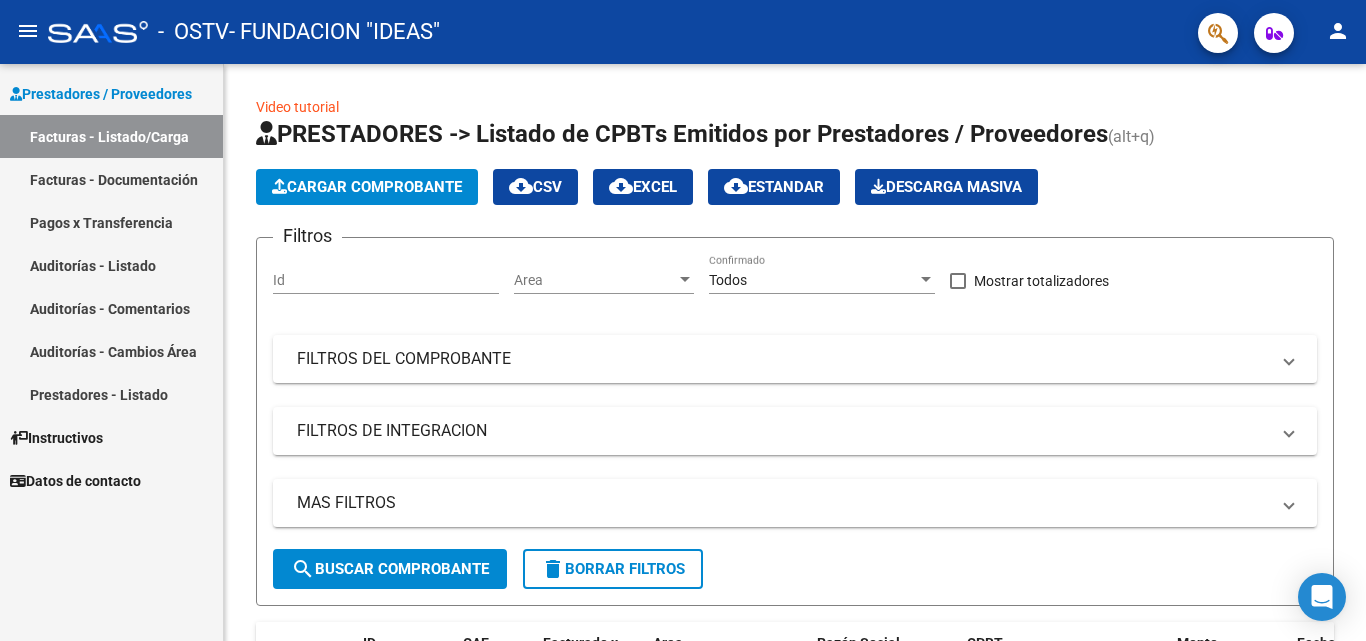 click on "Prestadores / Proveedores" at bounding box center (101, 94) 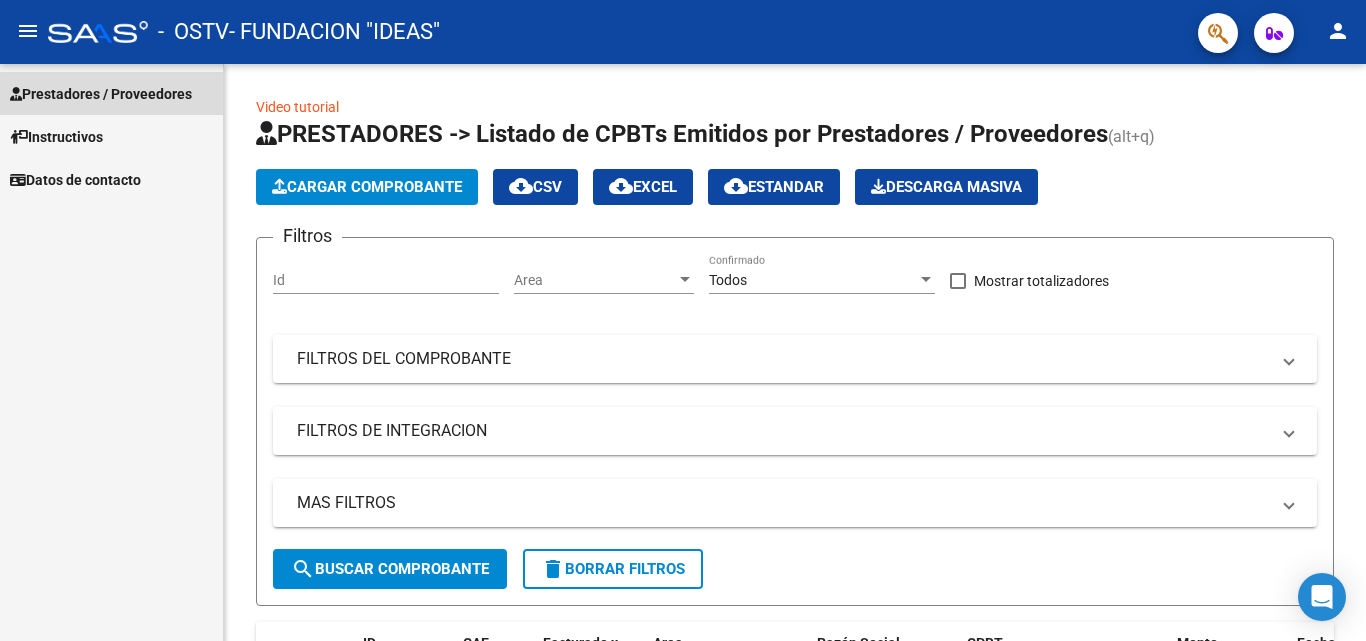 click on "Prestadores / Proveedores" at bounding box center (101, 94) 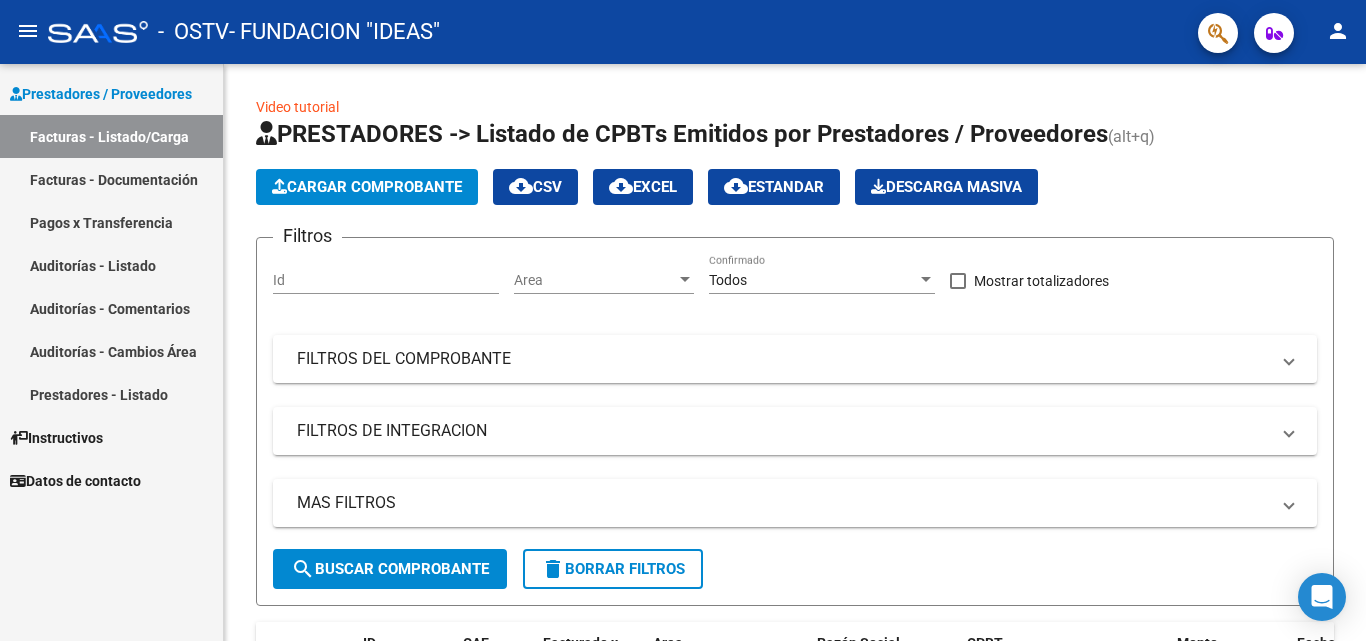 click on "Facturas - Documentación" at bounding box center (111, 179) 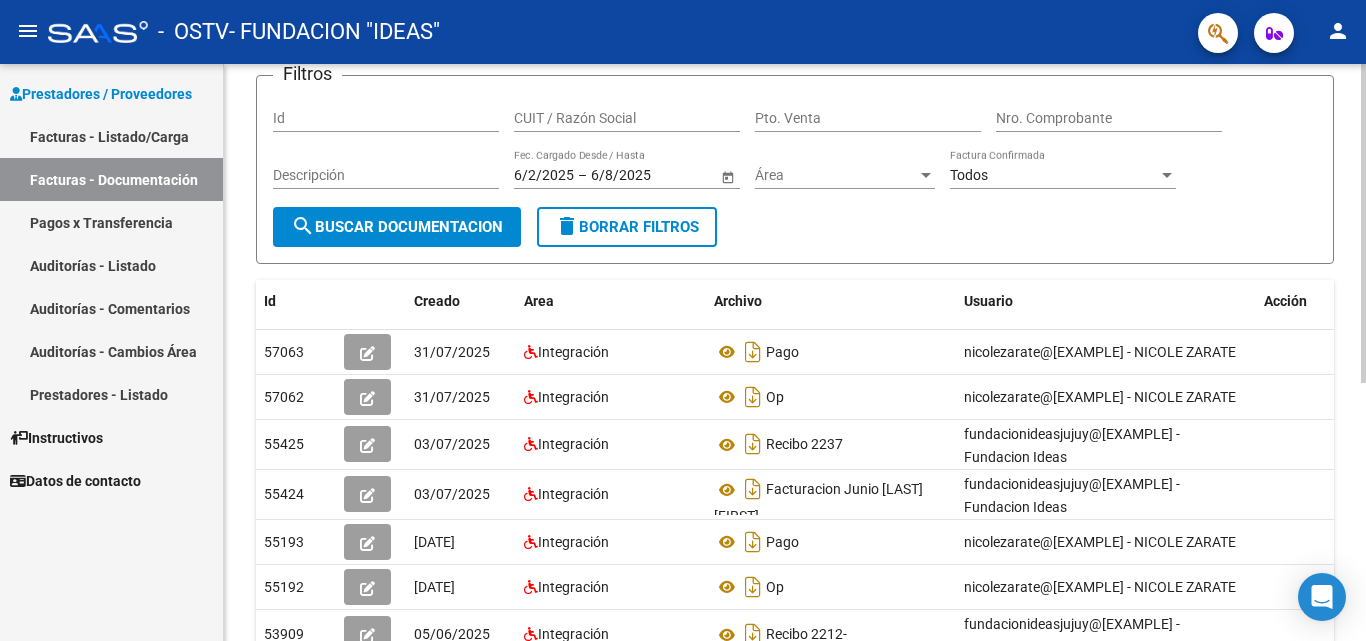 scroll, scrollTop: 0, scrollLeft: 0, axis: both 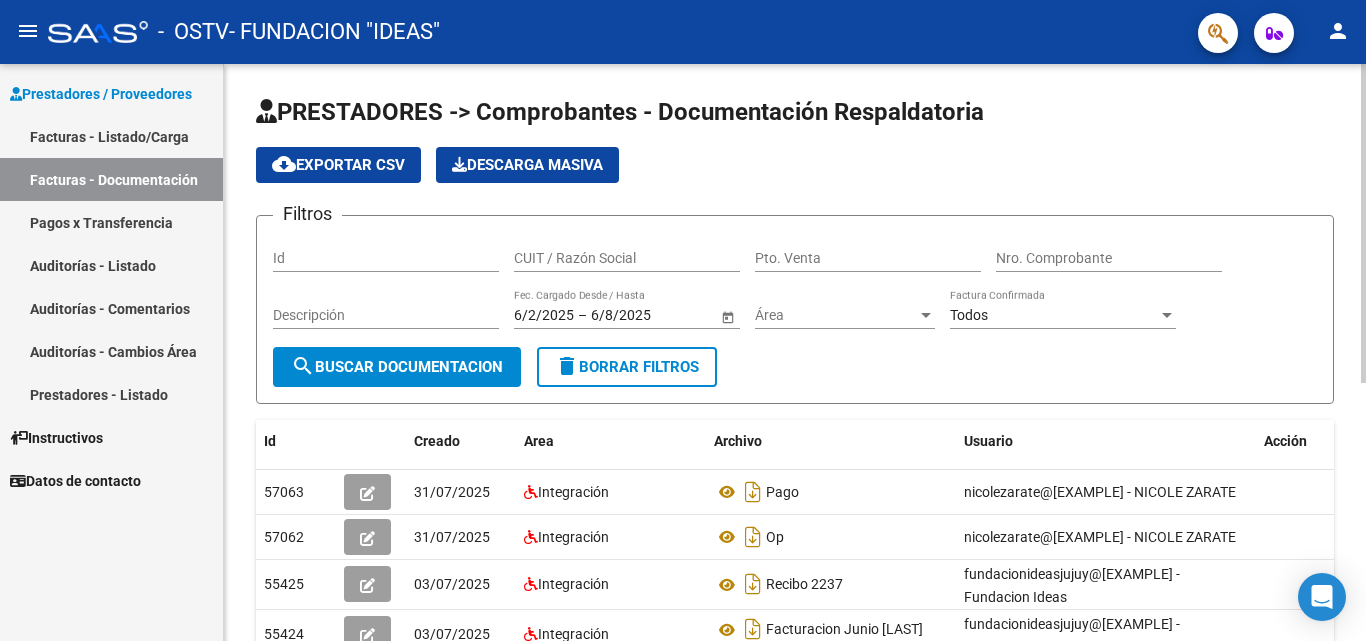click on "cloud_download  Exportar CSV   Descarga Masiva" 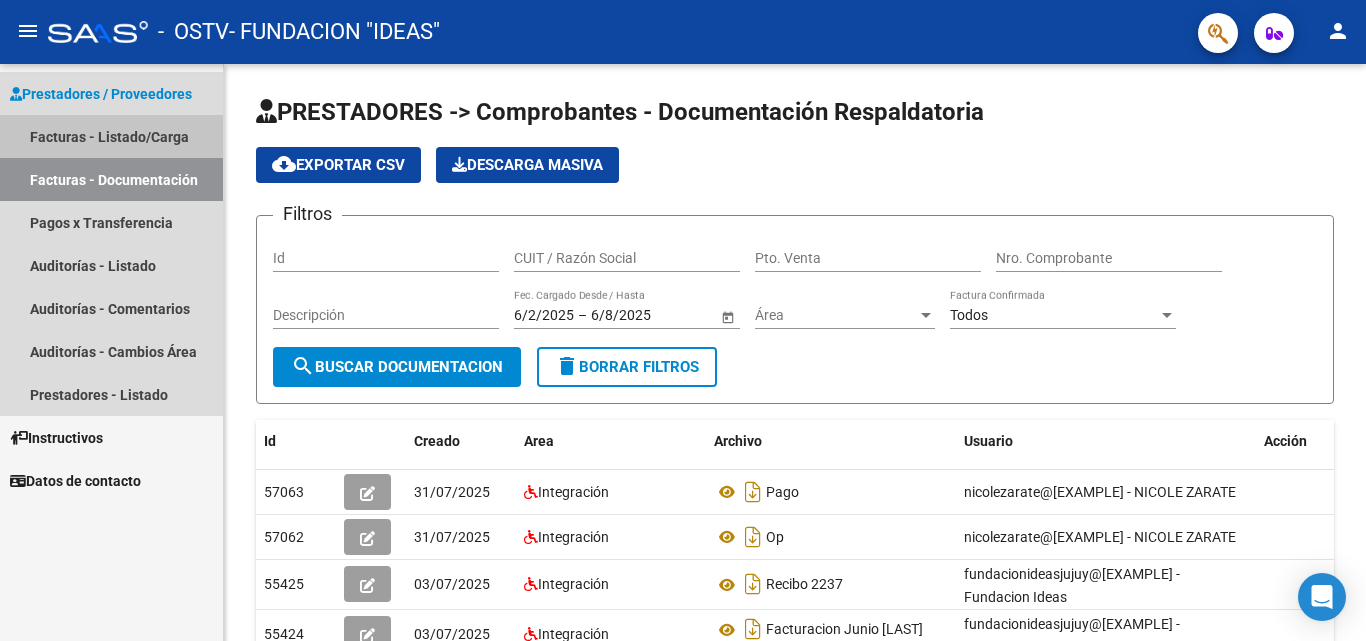 click on "Facturas - Listado/Carga" at bounding box center (111, 136) 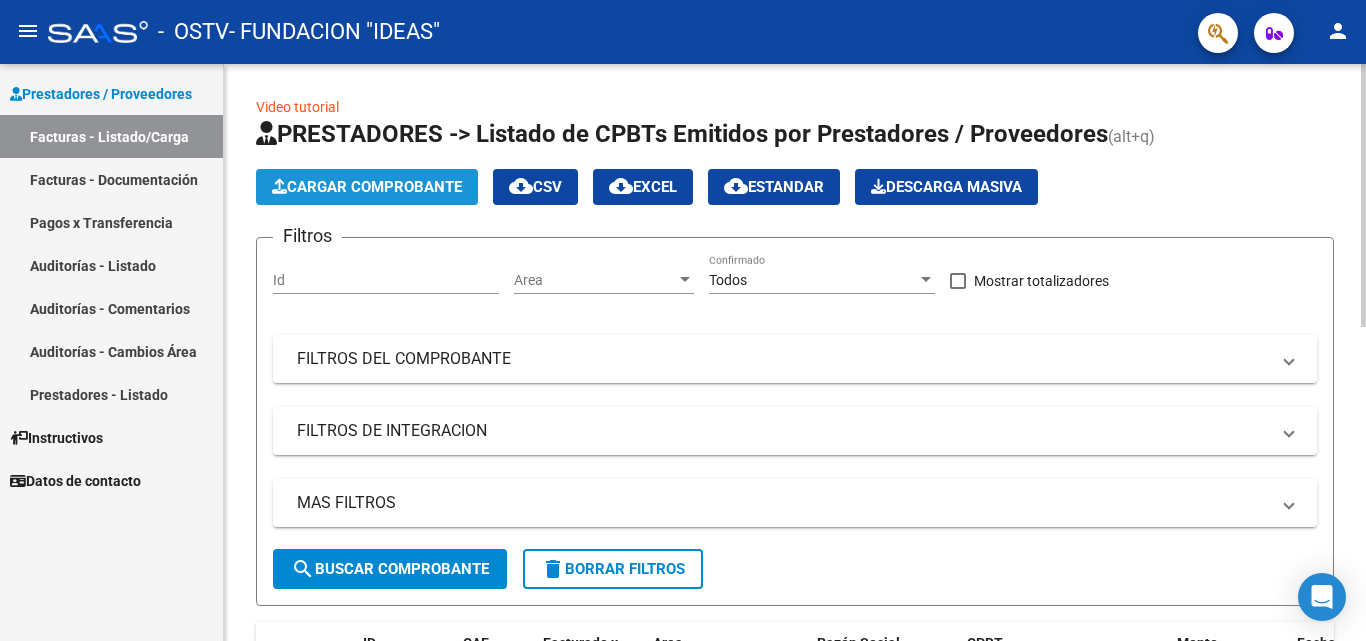 click on "Cargar Comprobante" 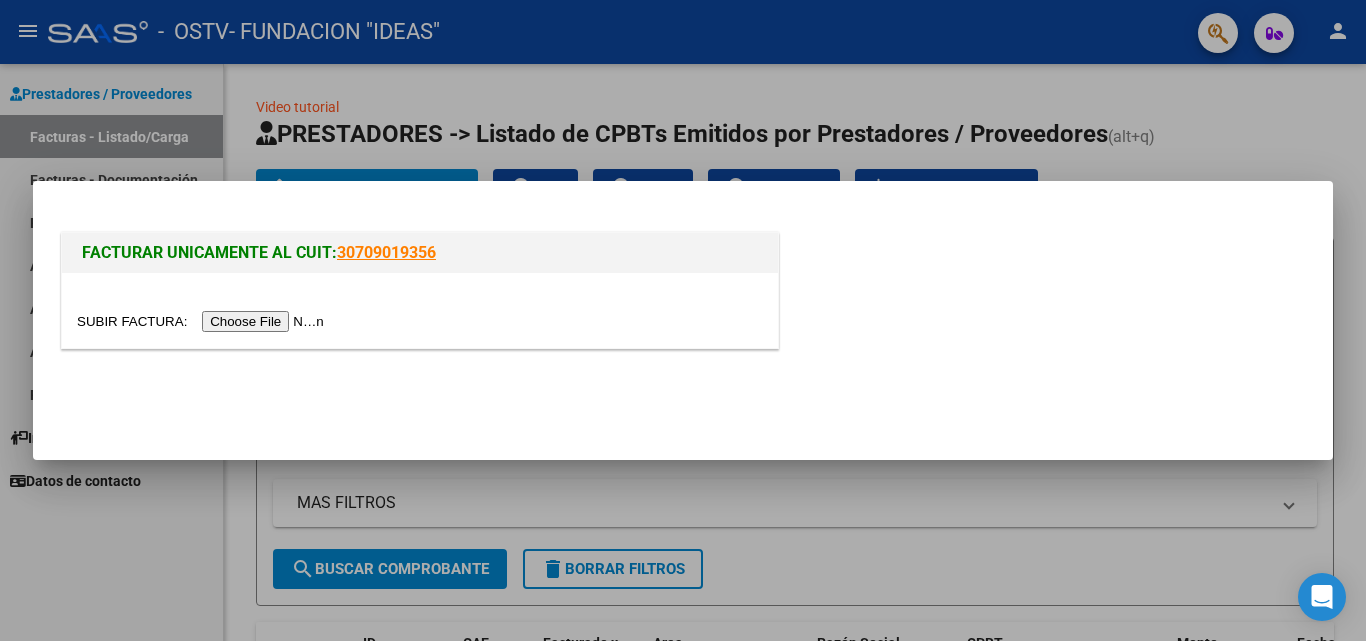 click at bounding box center (203, 321) 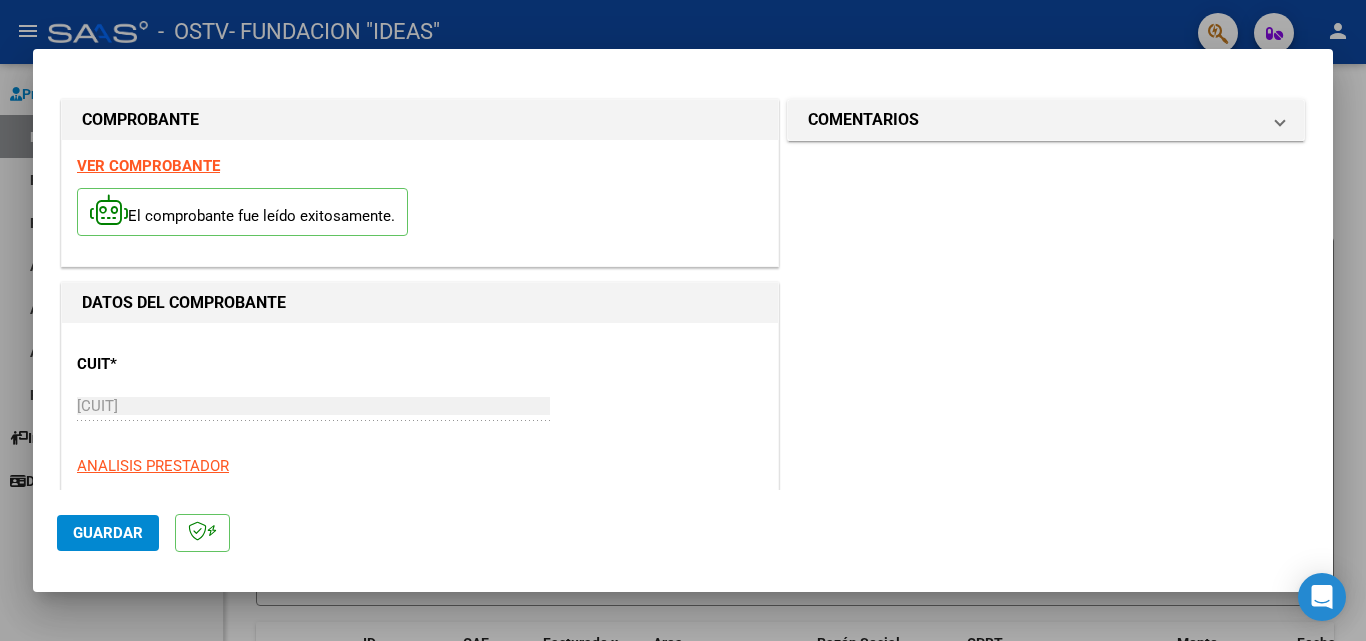 click on "COMENTARIOS Comentarios del Prestador / Gerenciador:" at bounding box center [1046, 945] 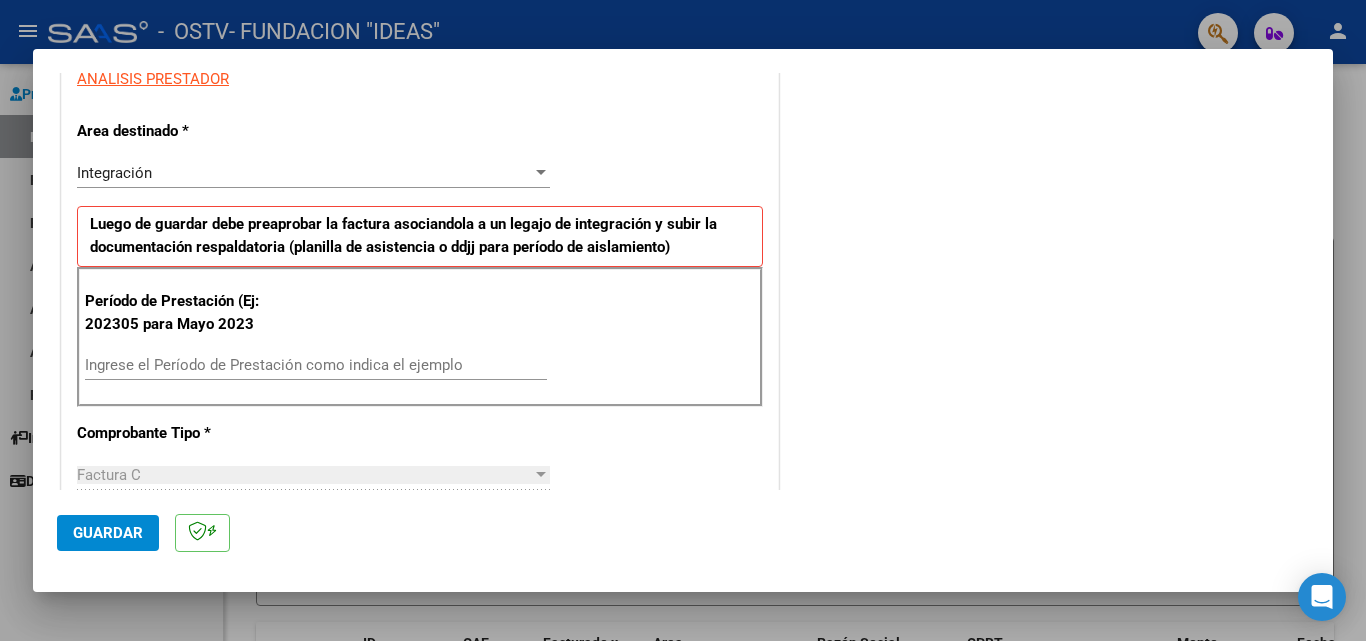 scroll, scrollTop: 400, scrollLeft: 0, axis: vertical 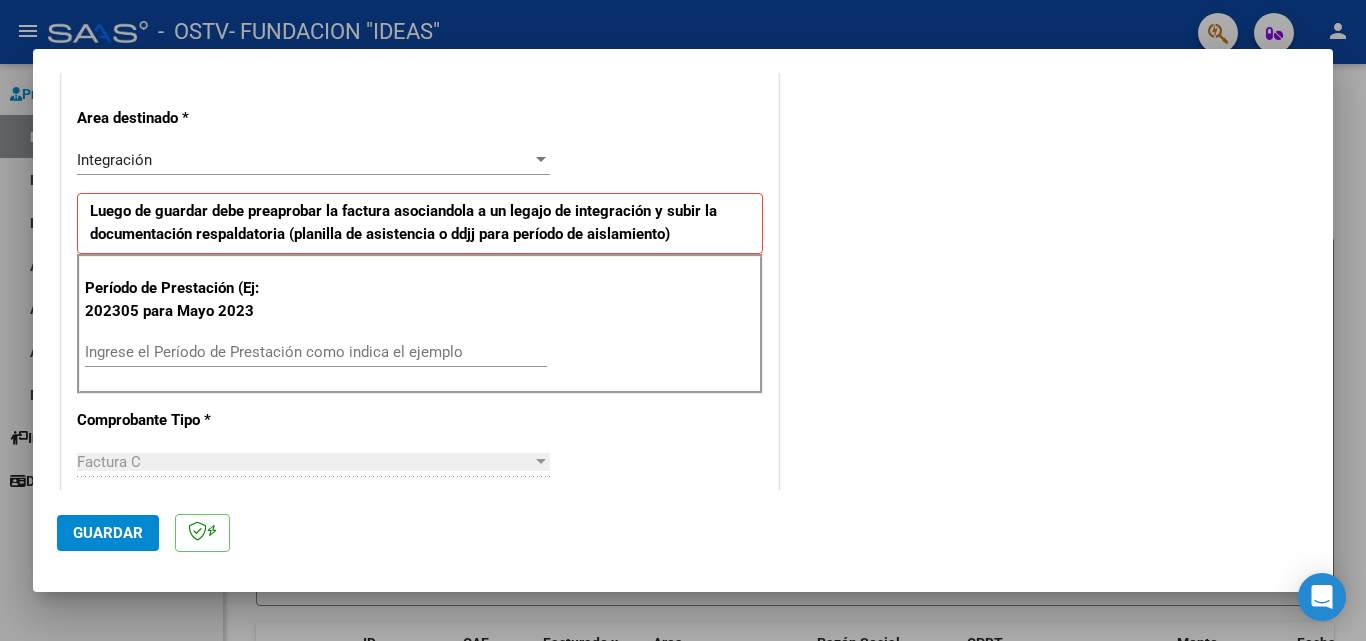 click on "Ingrese el Período de Prestación como indica el ejemplo" at bounding box center [316, 352] 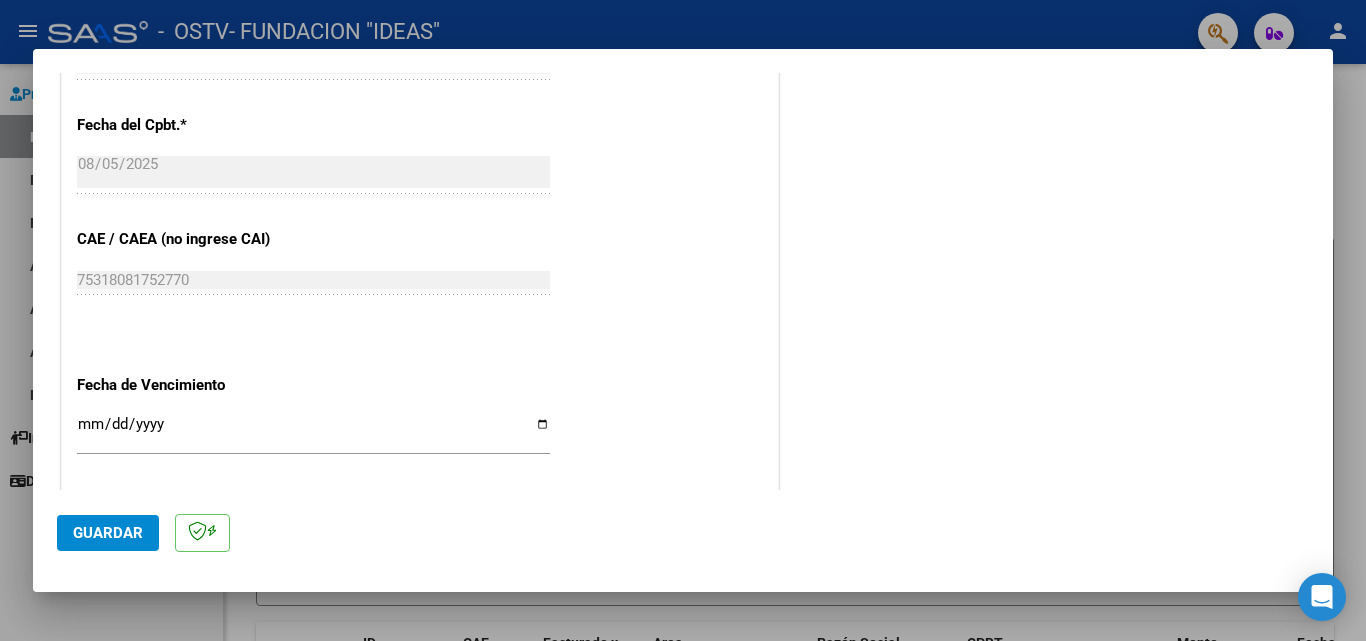 scroll, scrollTop: 1200, scrollLeft: 0, axis: vertical 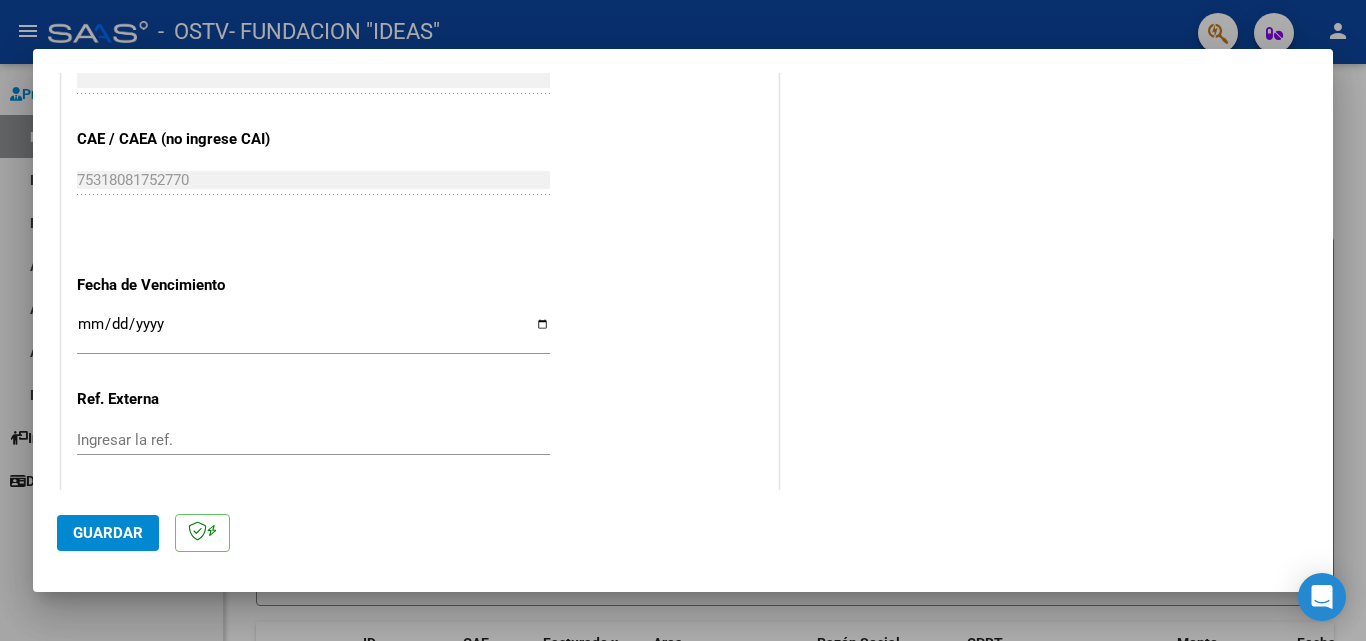 type on "202507" 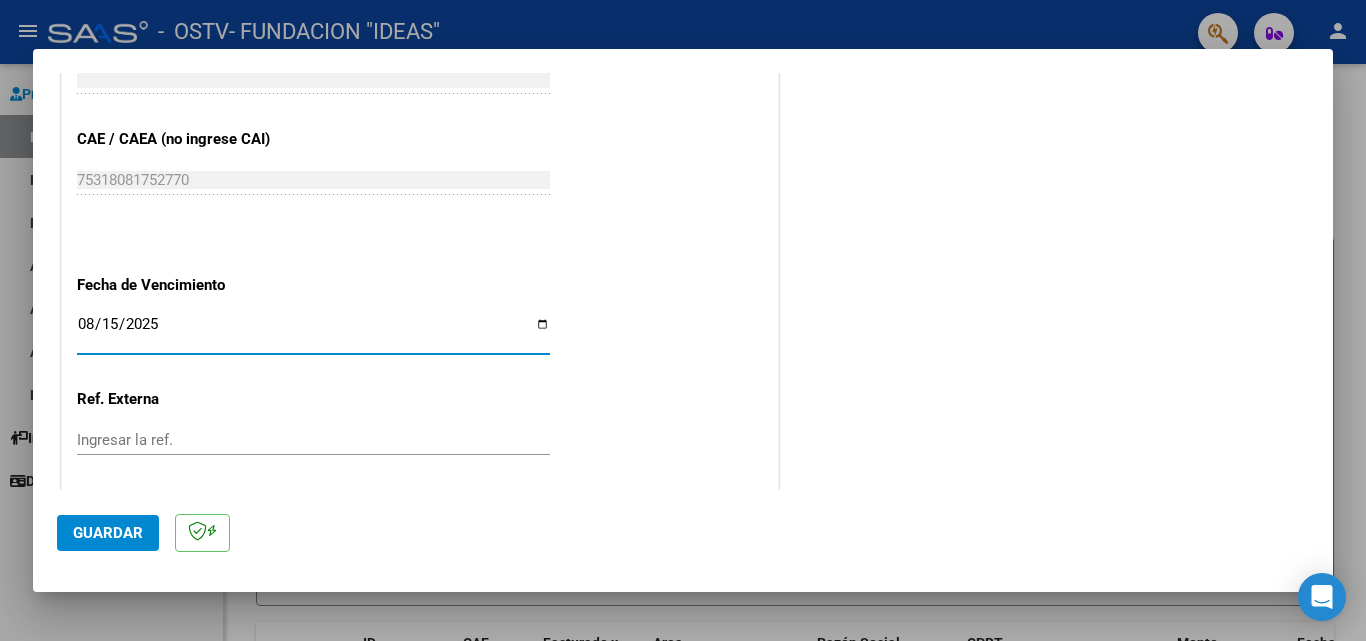 type on "2025-08-15" 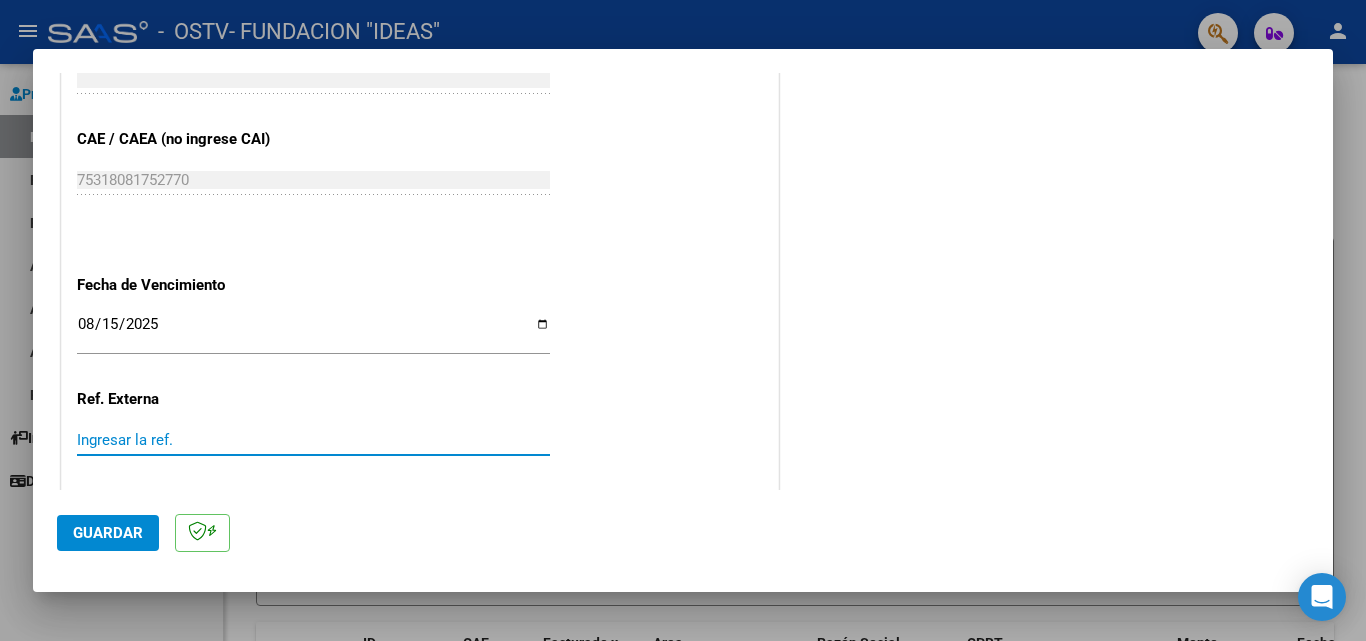 click on "Ingresar la ref." at bounding box center (313, 440) 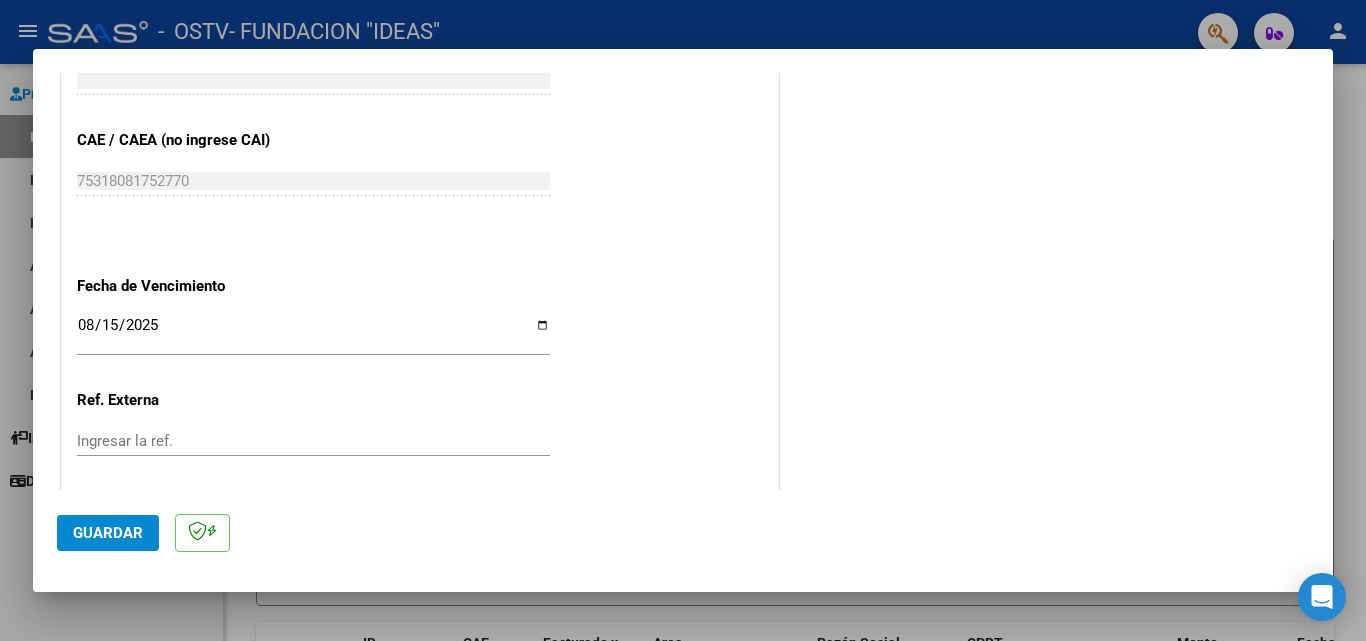 scroll, scrollTop: 1305, scrollLeft: 0, axis: vertical 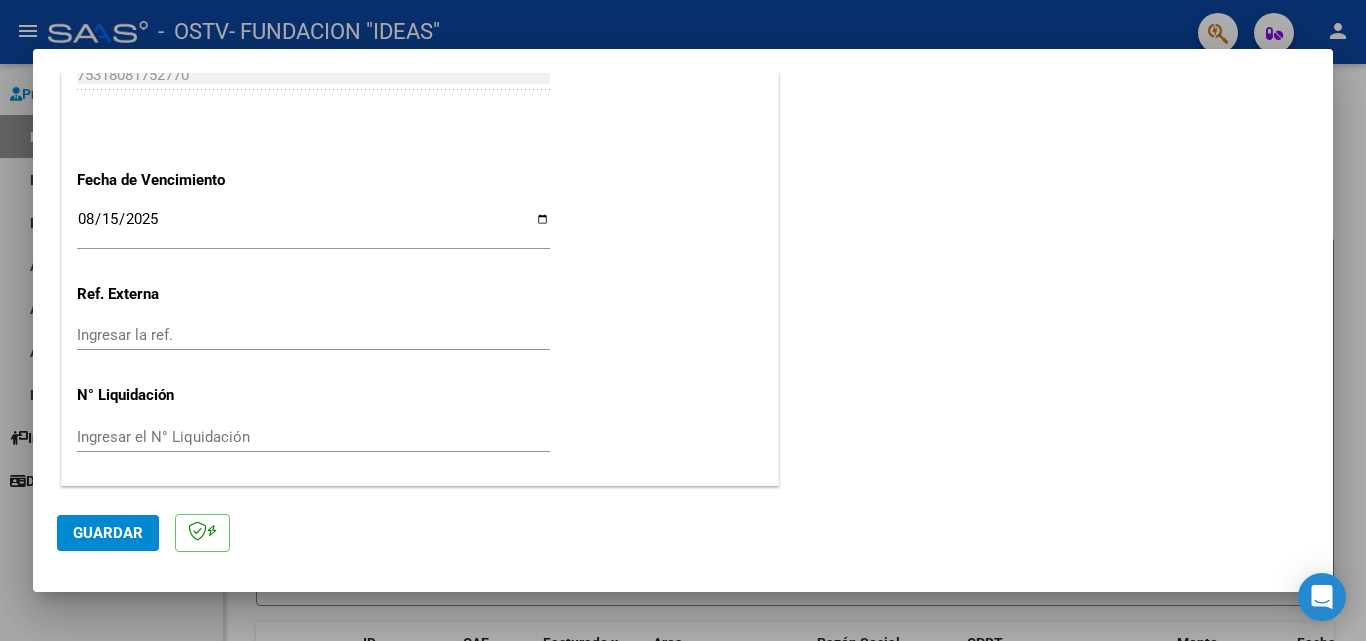 click on "Ingresar la ref." at bounding box center (313, 335) 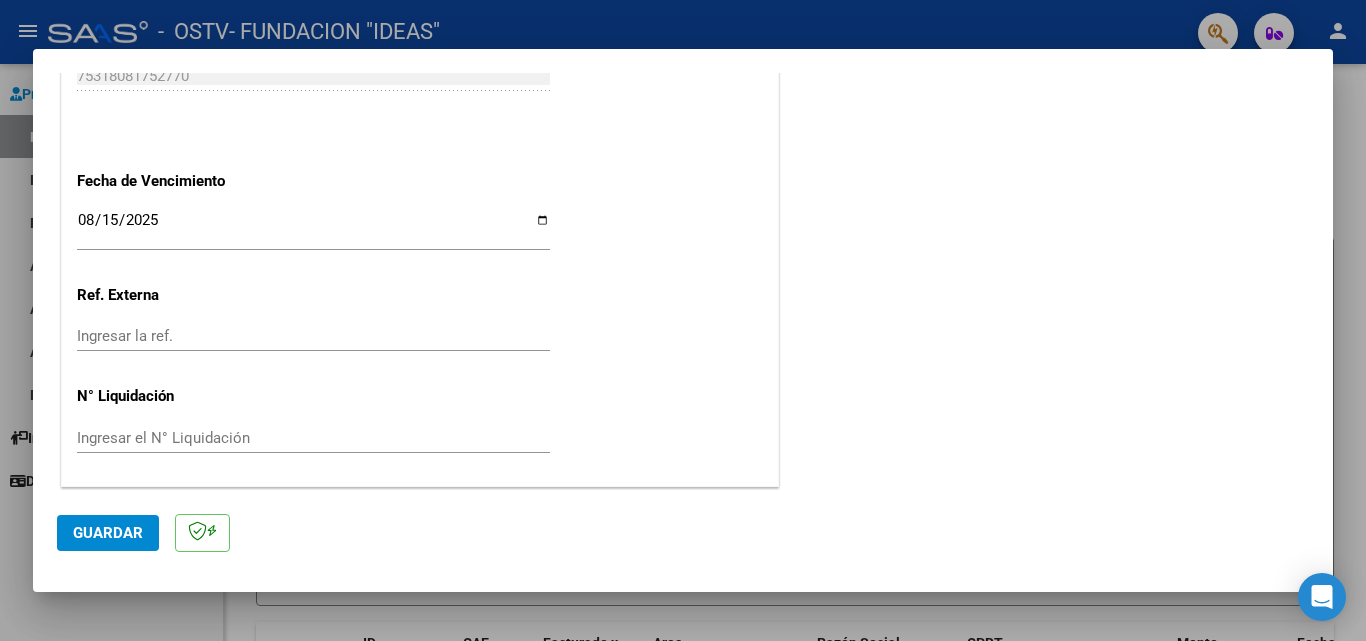 scroll, scrollTop: 1305, scrollLeft: 0, axis: vertical 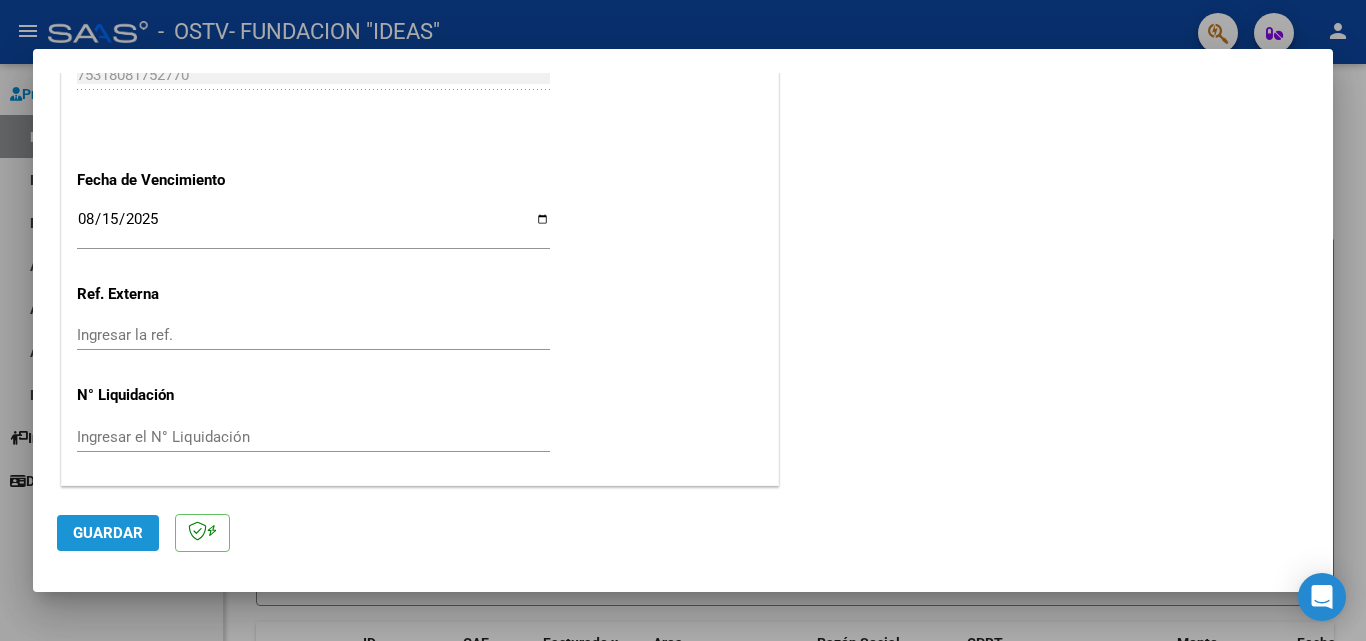 click on "Guardar" 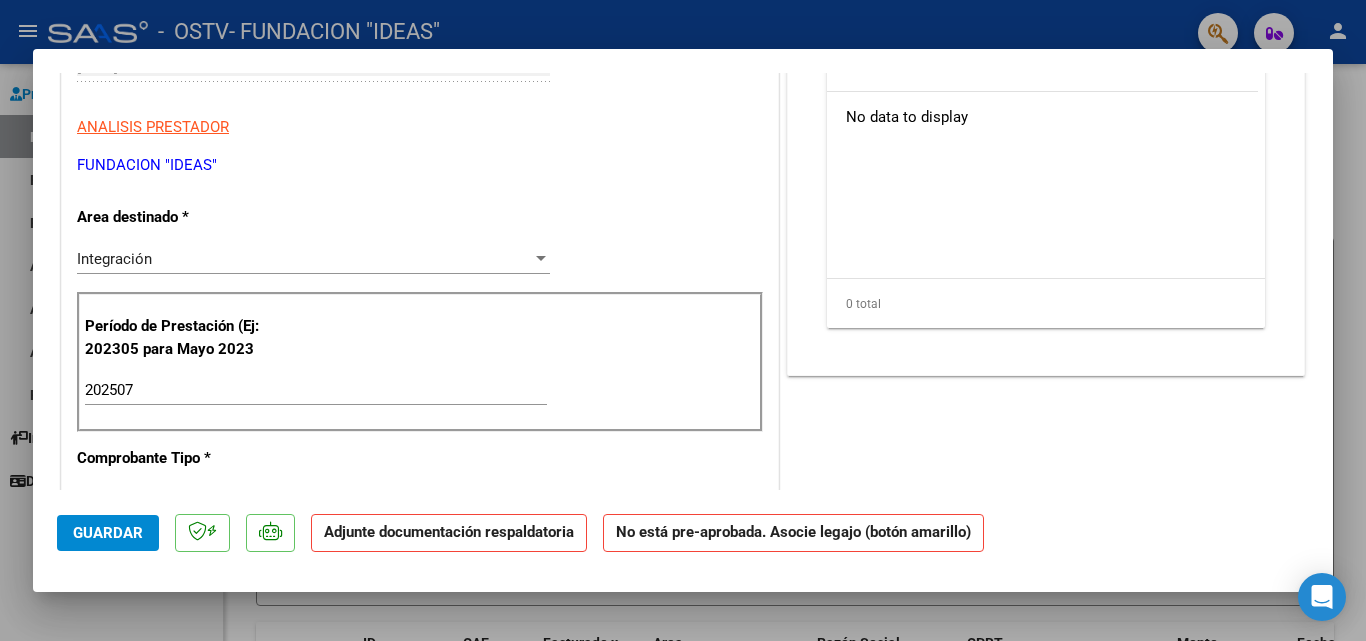 scroll, scrollTop: 400, scrollLeft: 0, axis: vertical 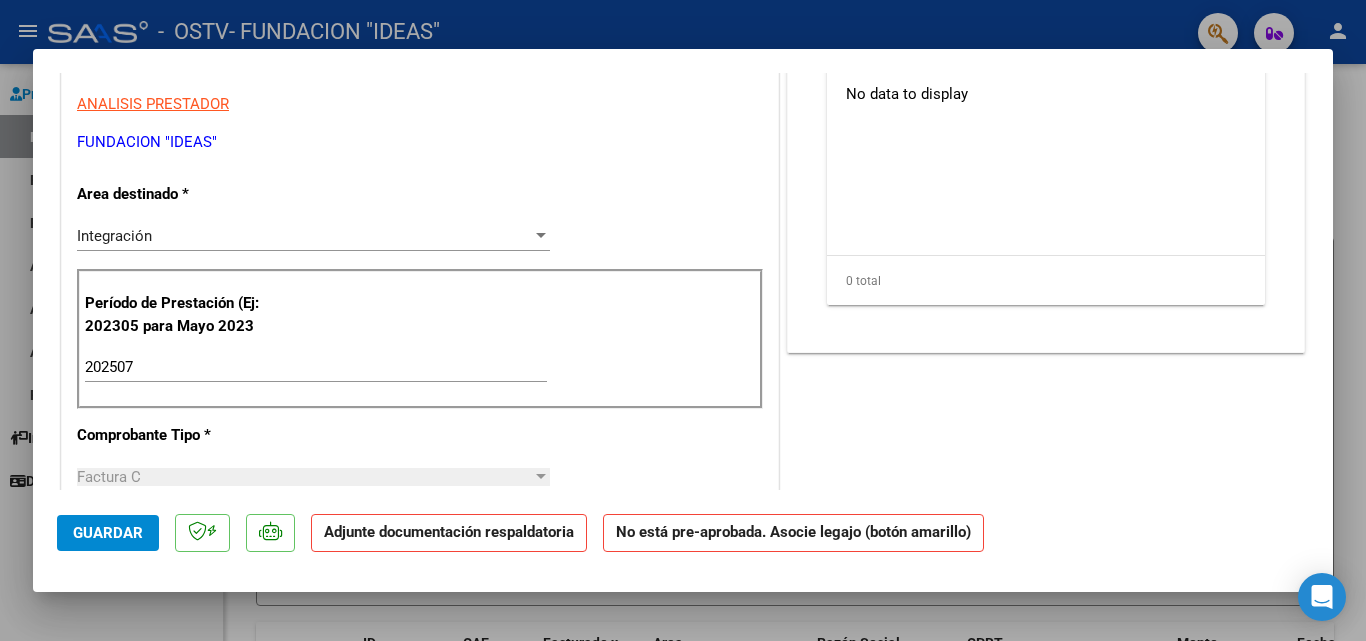 click at bounding box center [541, 236] 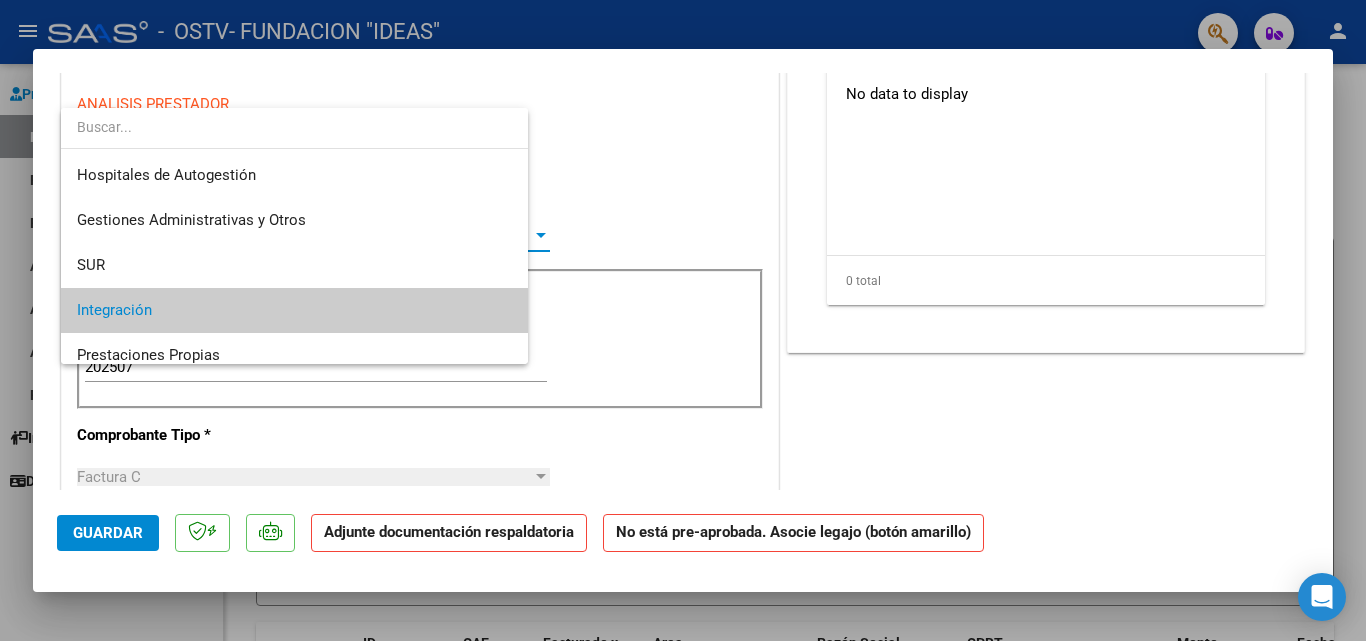 scroll, scrollTop: 75, scrollLeft: 0, axis: vertical 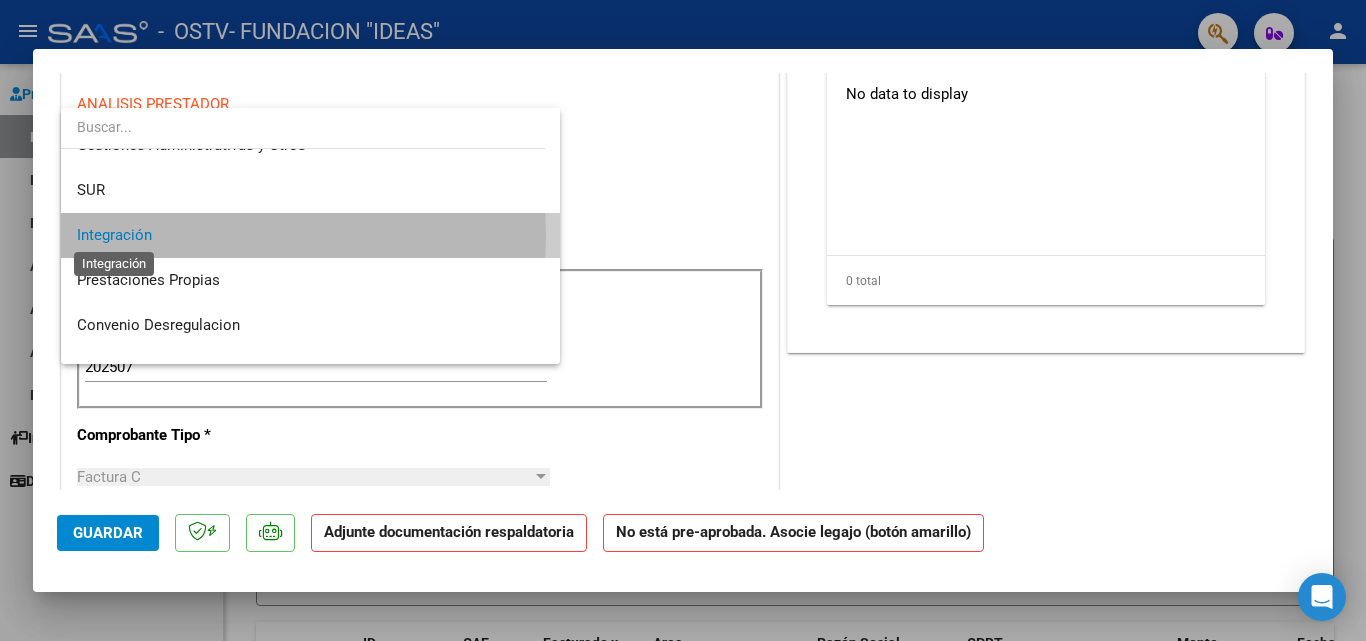 click on "Integración" at bounding box center (114, 235) 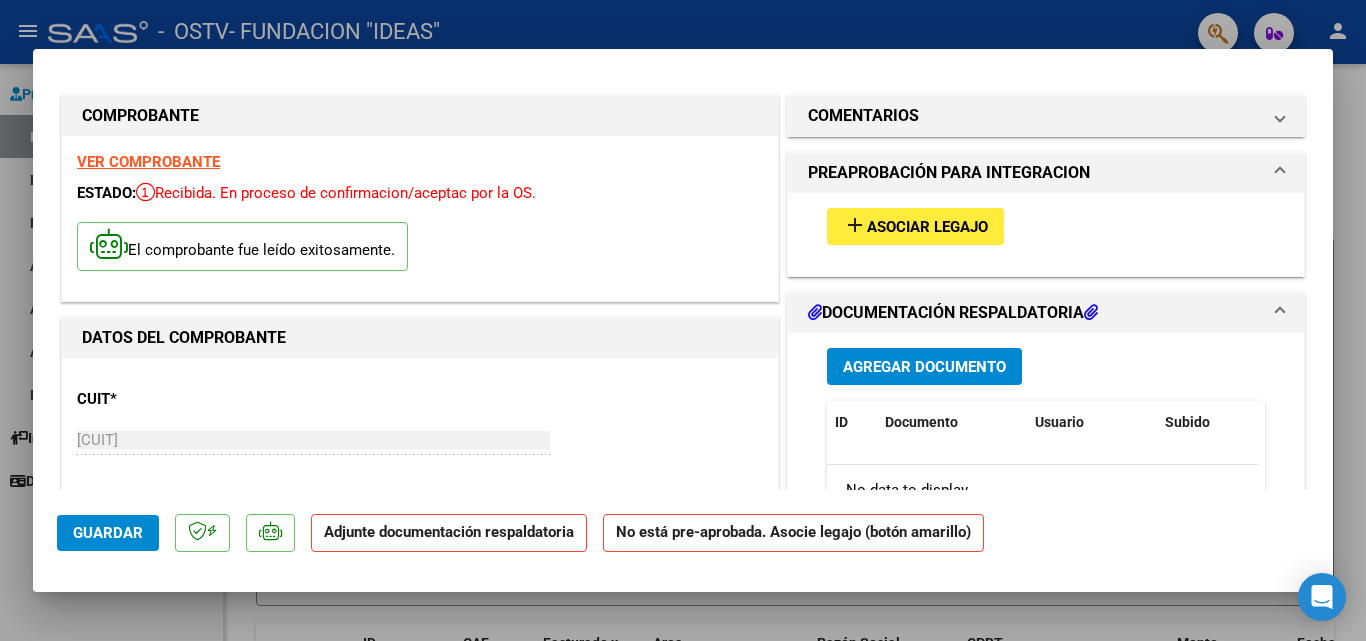 scroll, scrollTop: 0, scrollLeft: 0, axis: both 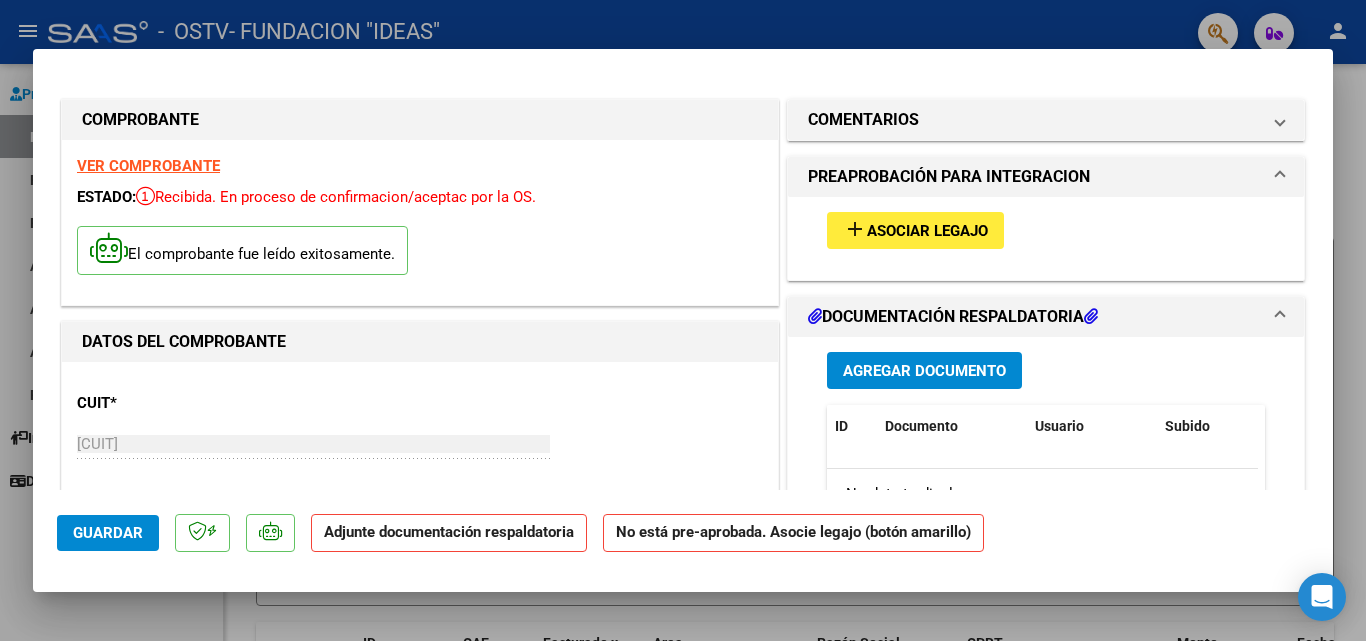 click on "Asociar Legajo" at bounding box center (927, 231) 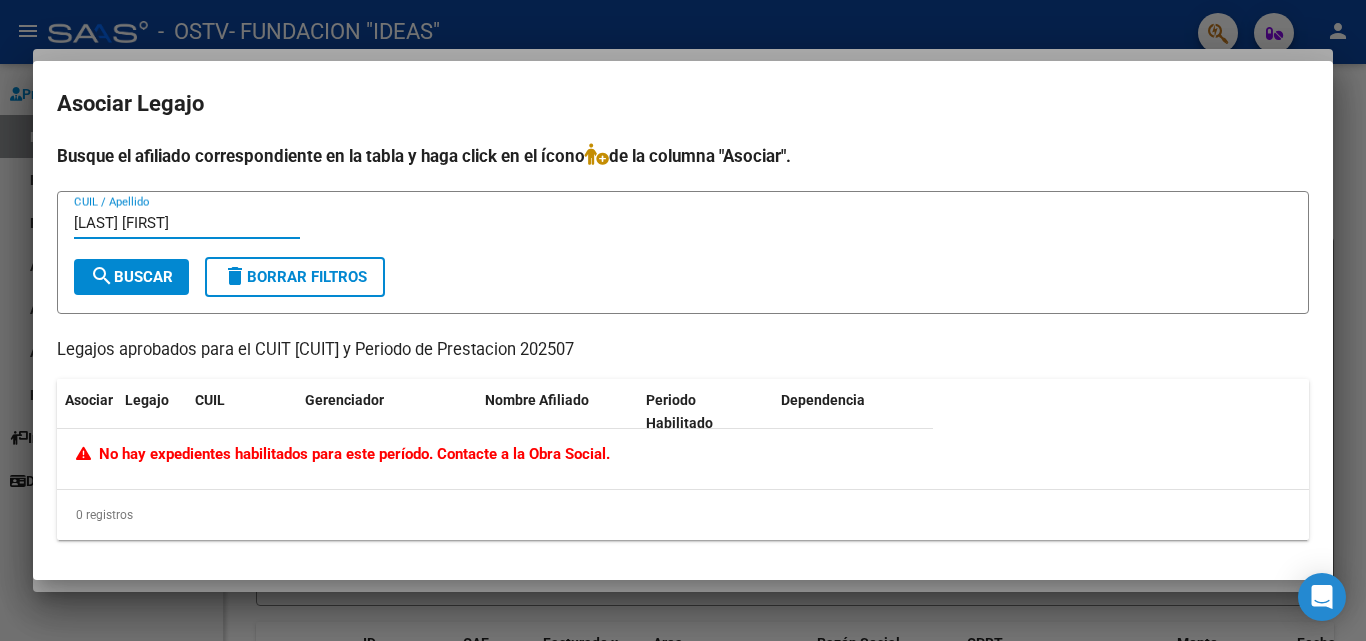 type on "[LAST] [FIRST]" 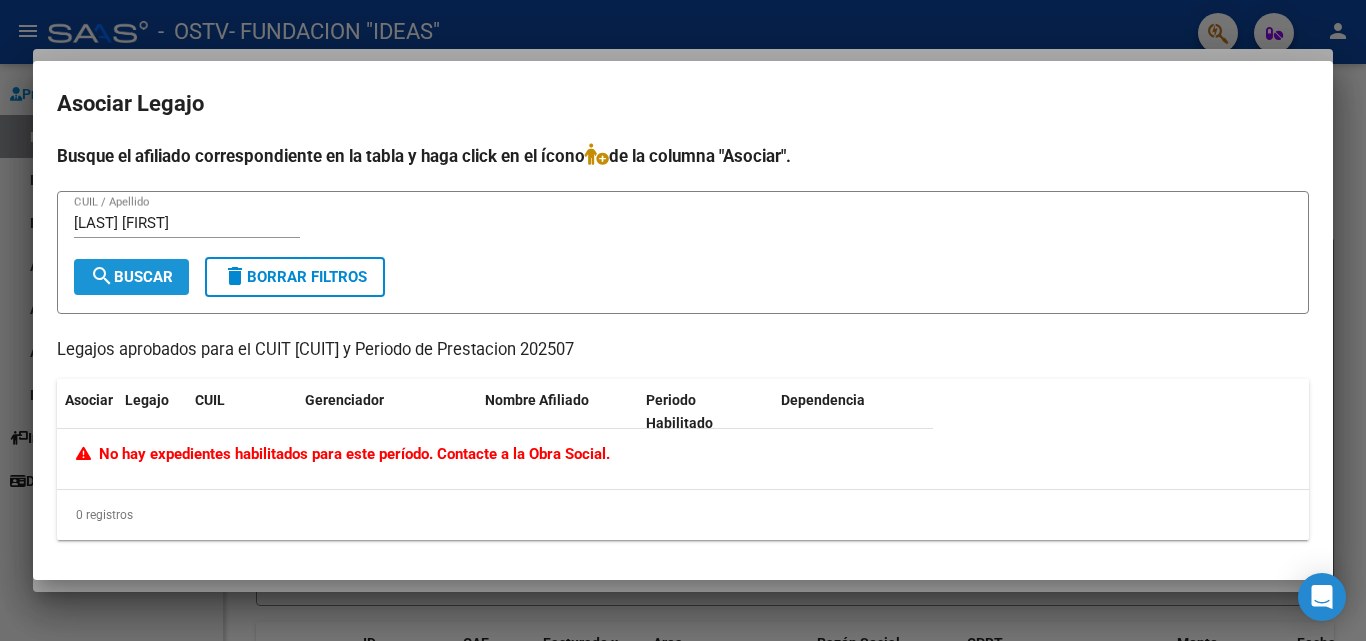 click on "search  Buscar" at bounding box center (131, 277) 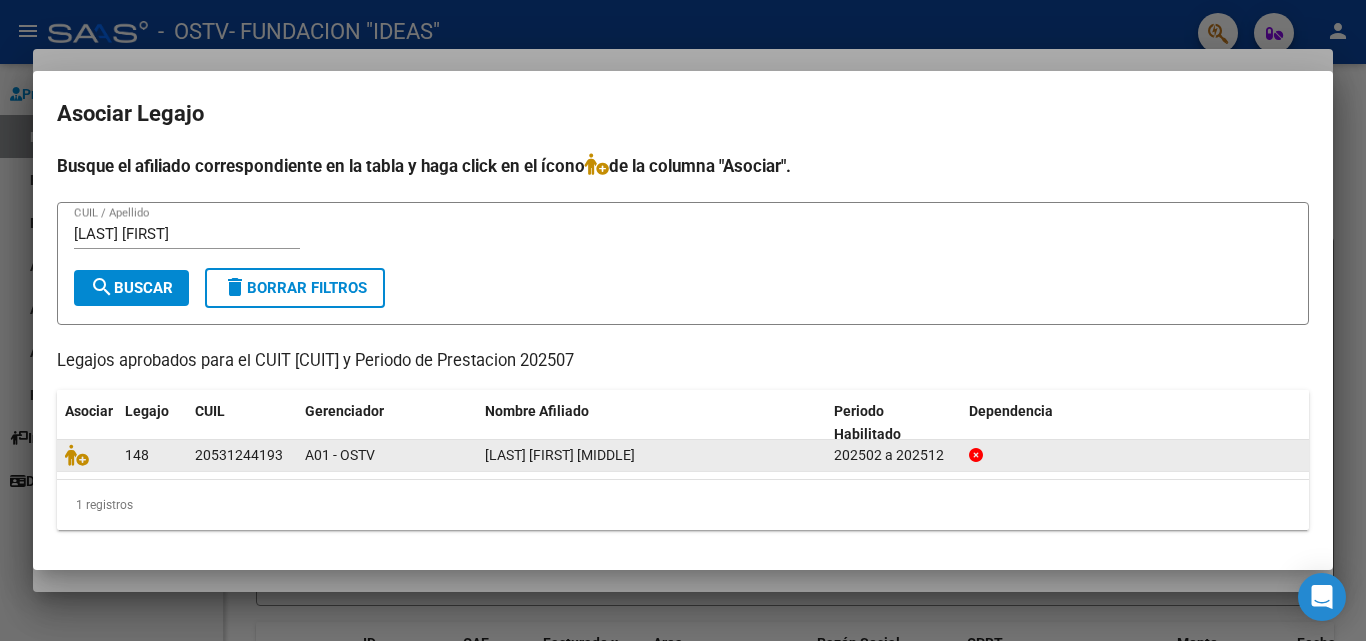 click on "[LAST] [FIRST] [MIDDLE]" 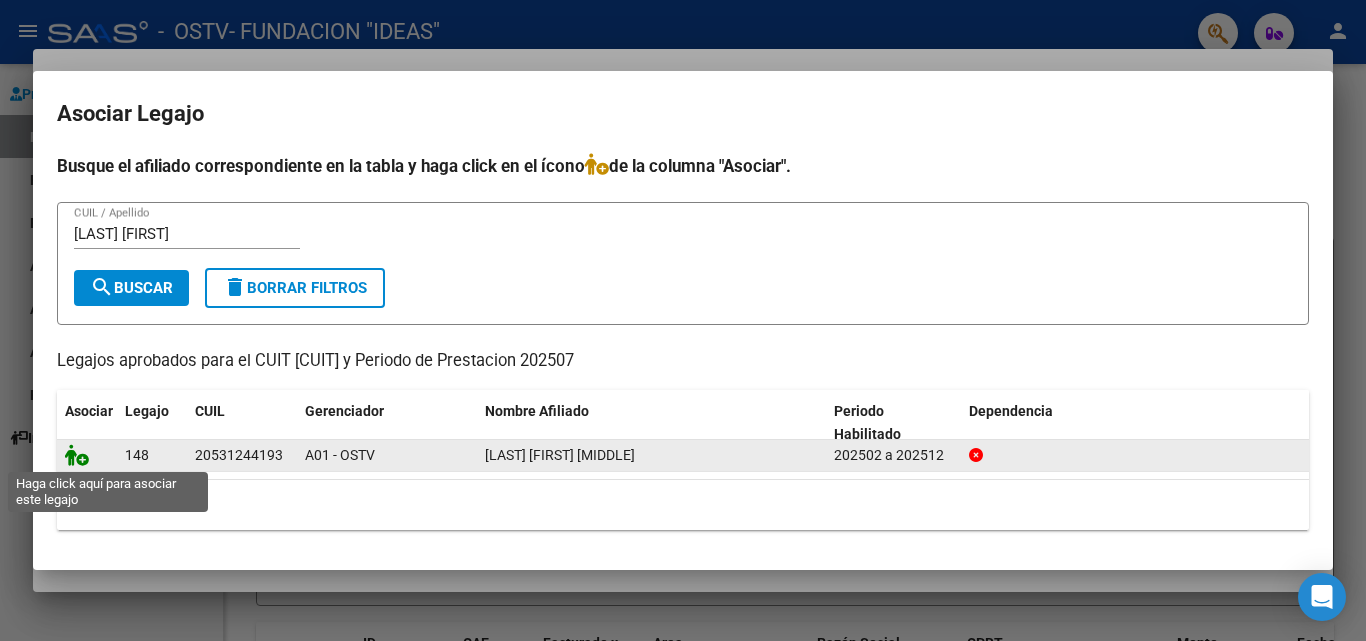 click 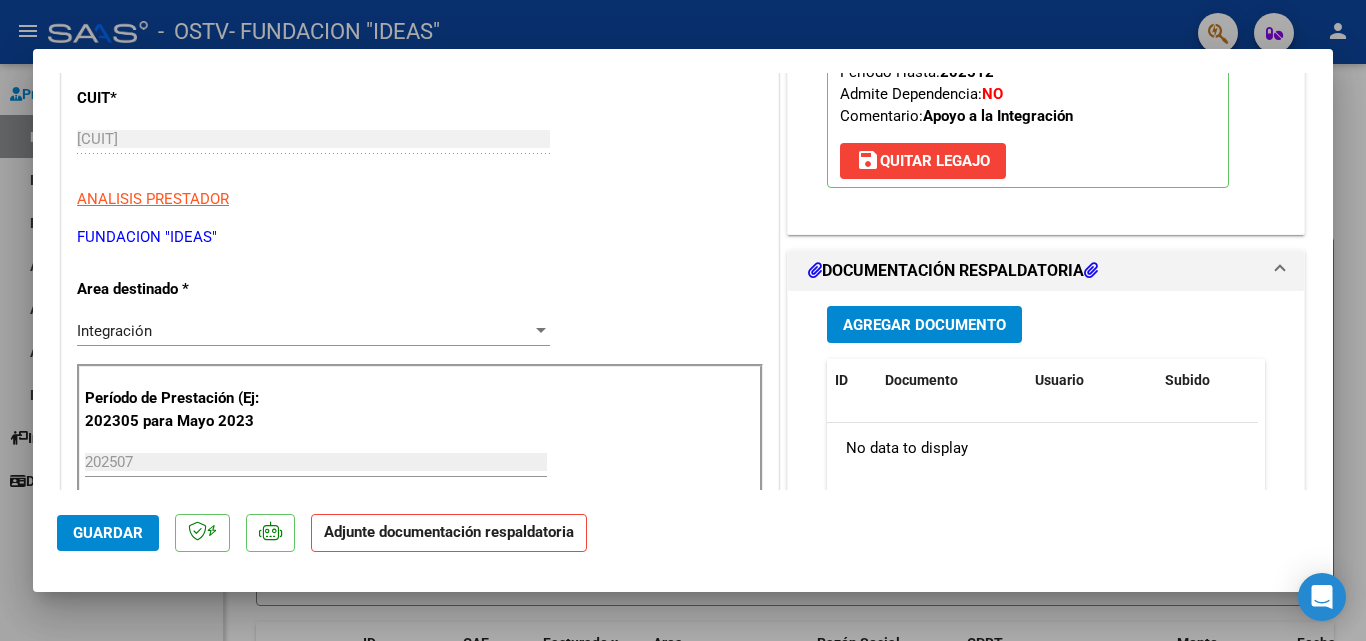 scroll, scrollTop: 300, scrollLeft: 0, axis: vertical 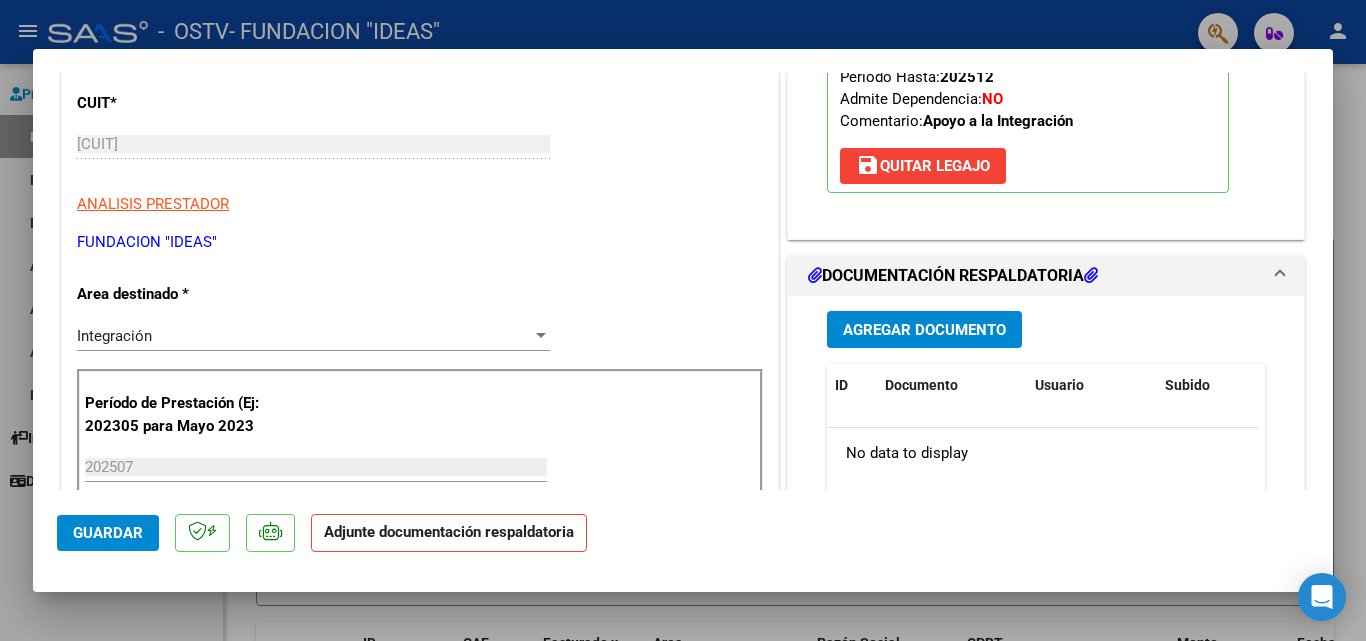 click on "DOCUMENTACIÓN RESPALDATORIA" at bounding box center (953, 276) 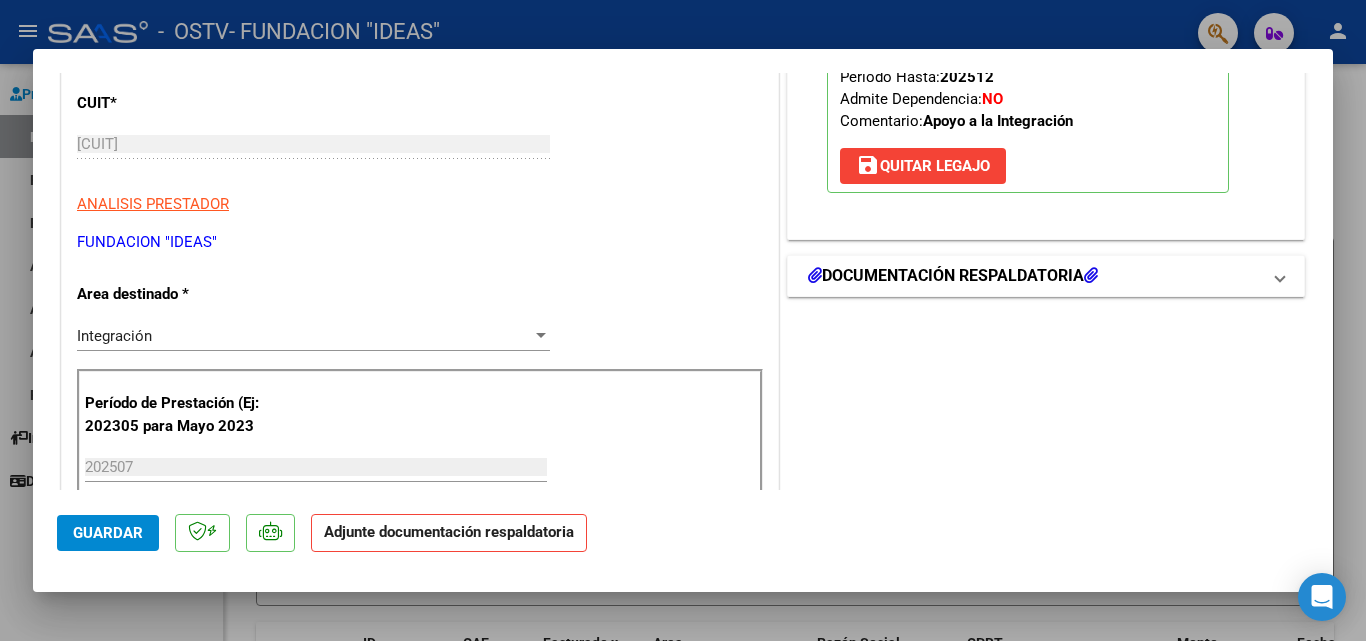 click on "DOCUMENTACIÓN RESPALDATORIA" at bounding box center [953, 276] 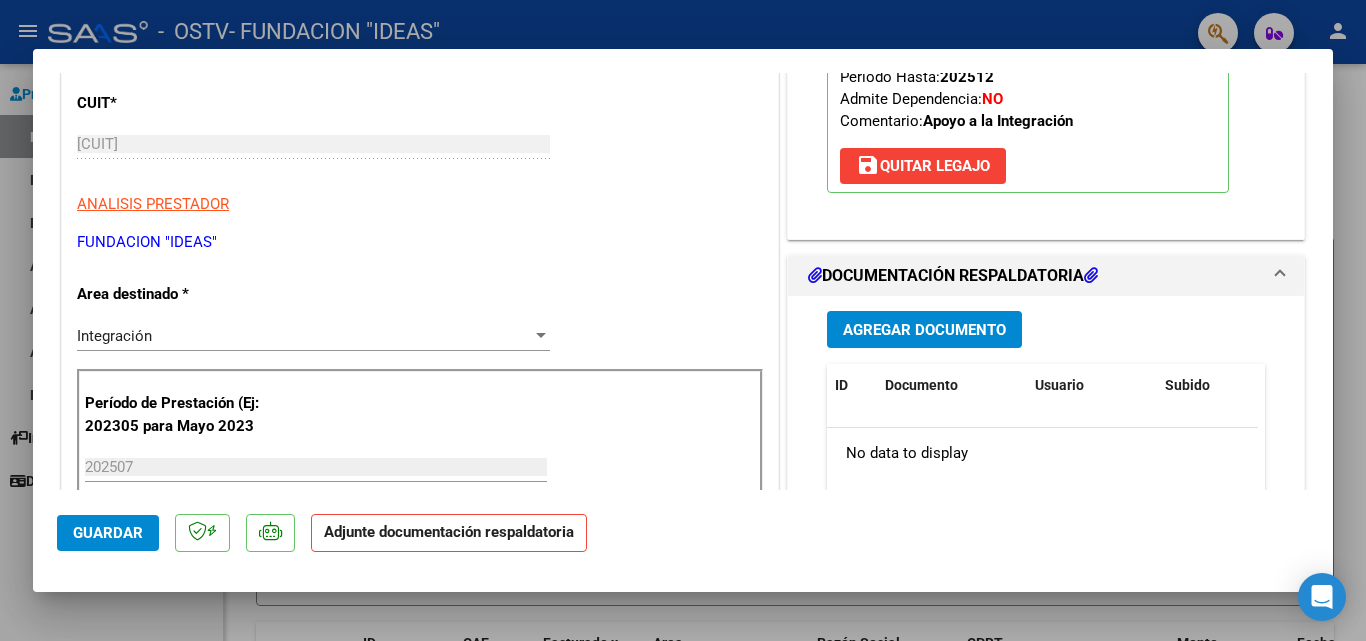 click on "Agregar Documento" at bounding box center (924, 330) 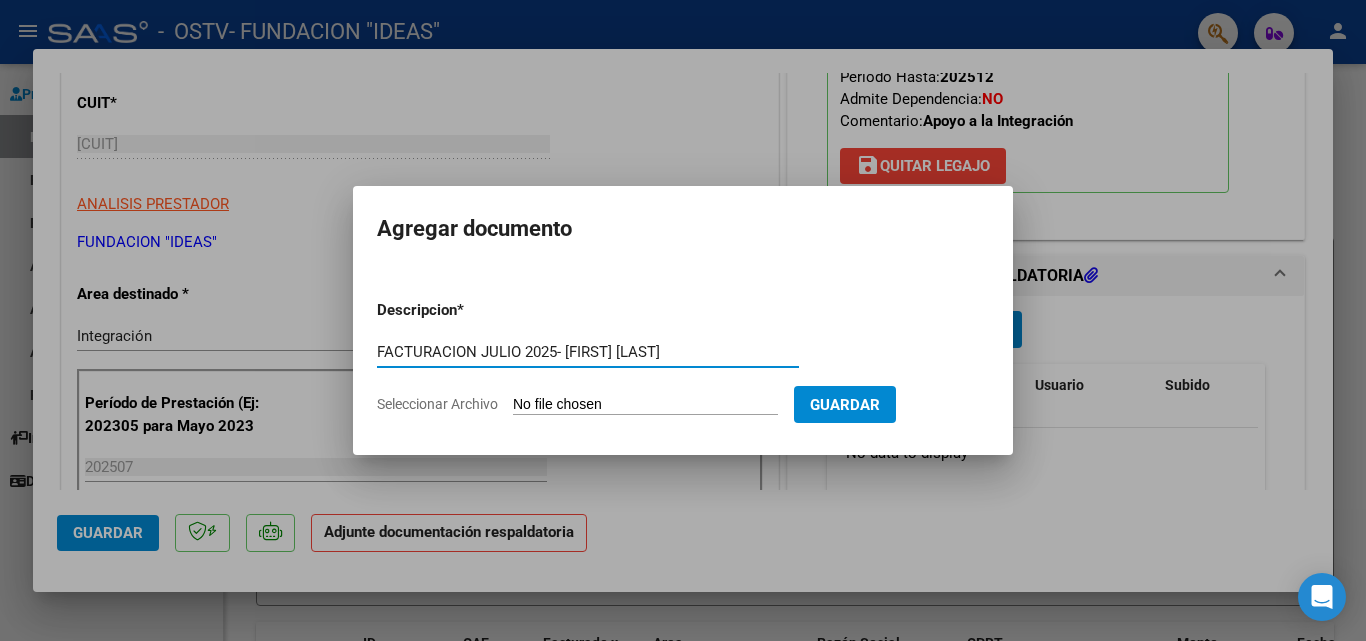 type on "FACTURACION JULIO 2025- [FIRST] [LAST]" 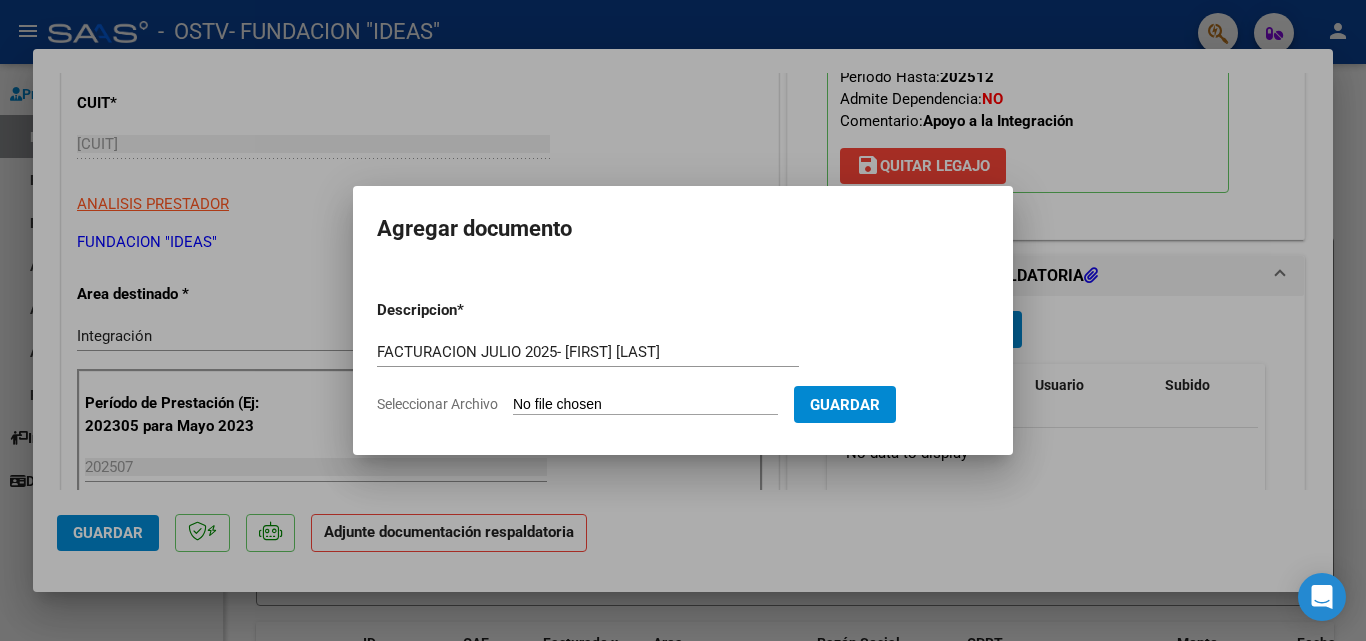 click on "Seleccionar Archivo" 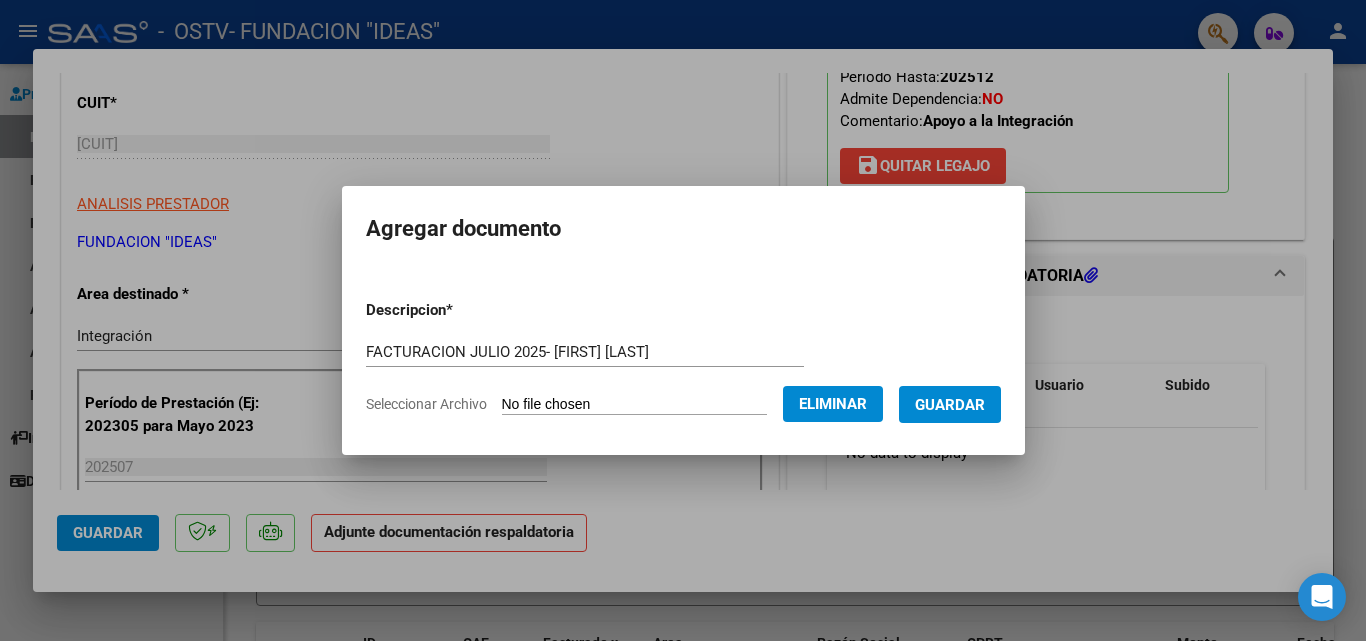 click on "Guardar" at bounding box center [950, 405] 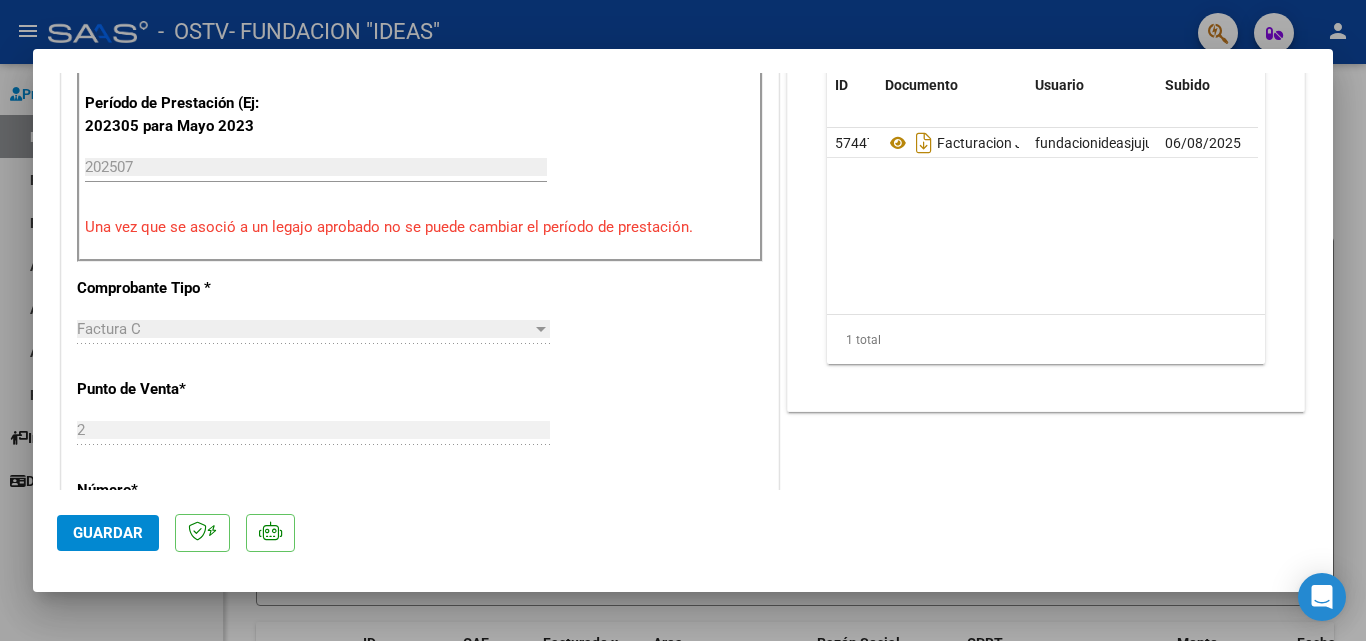 scroll, scrollTop: 400, scrollLeft: 0, axis: vertical 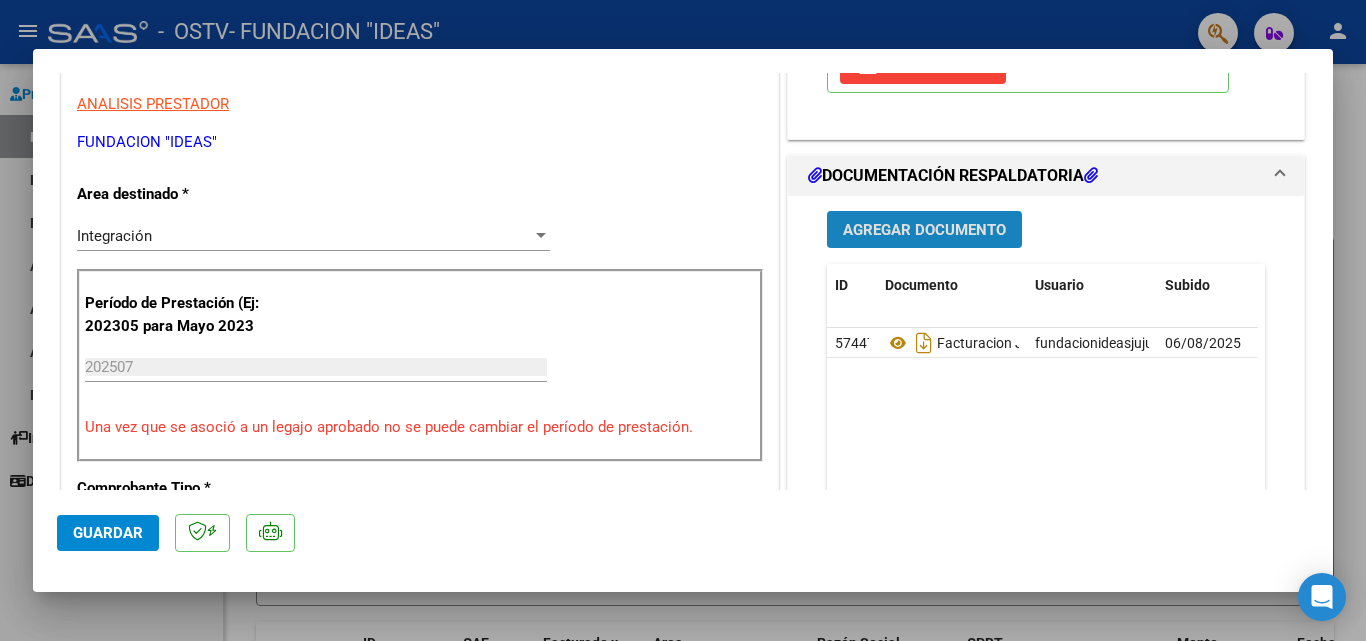 click on "Agregar Documento" at bounding box center [924, 230] 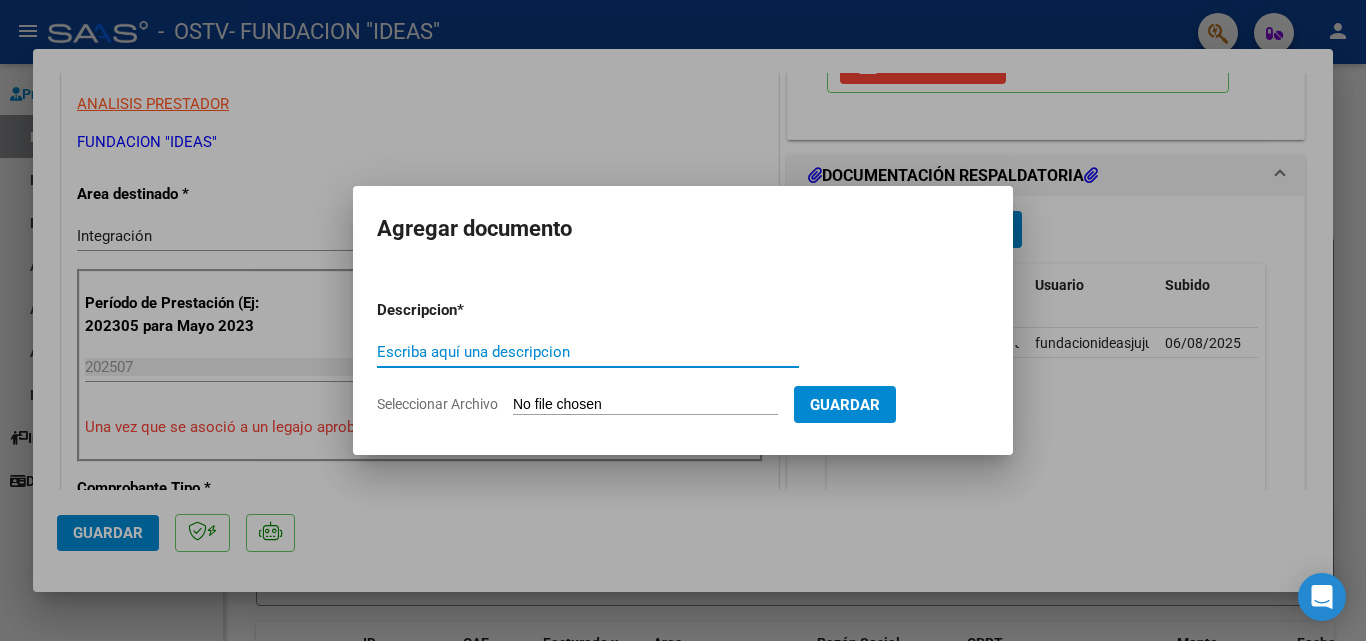 click on "Escriba aquí una descripcion" at bounding box center [588, 352] 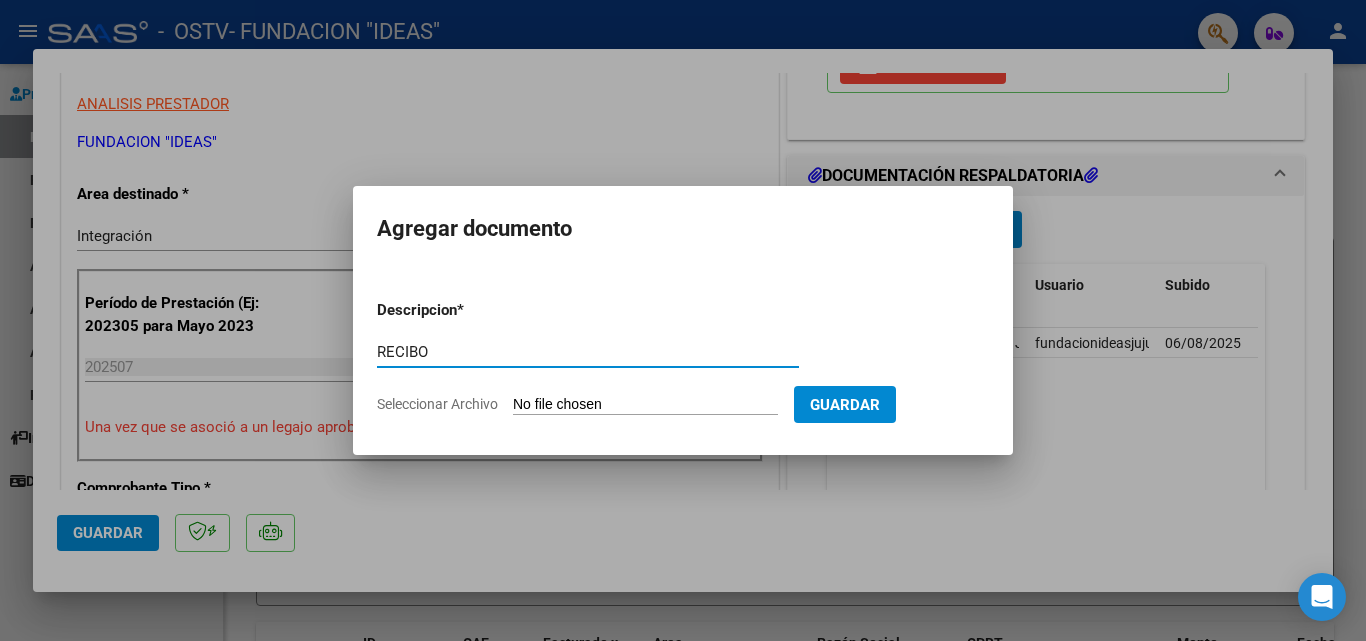 type on "RECIBO" 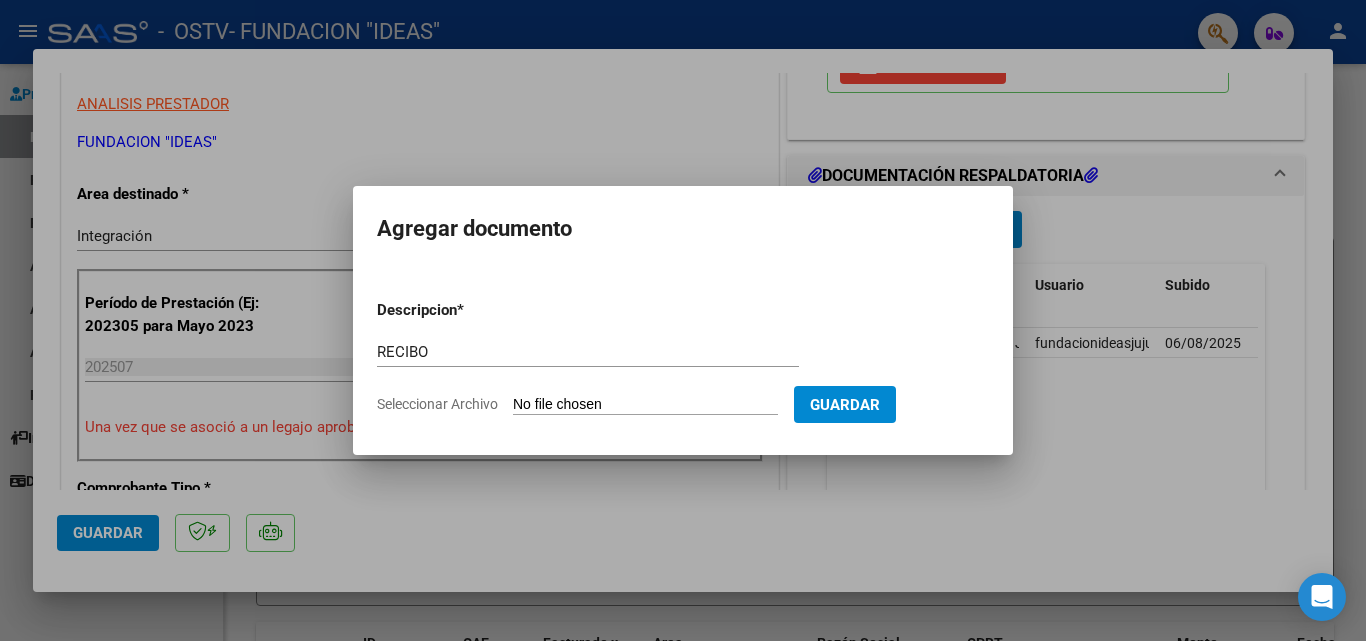 click on "Seleccionar Archivo" 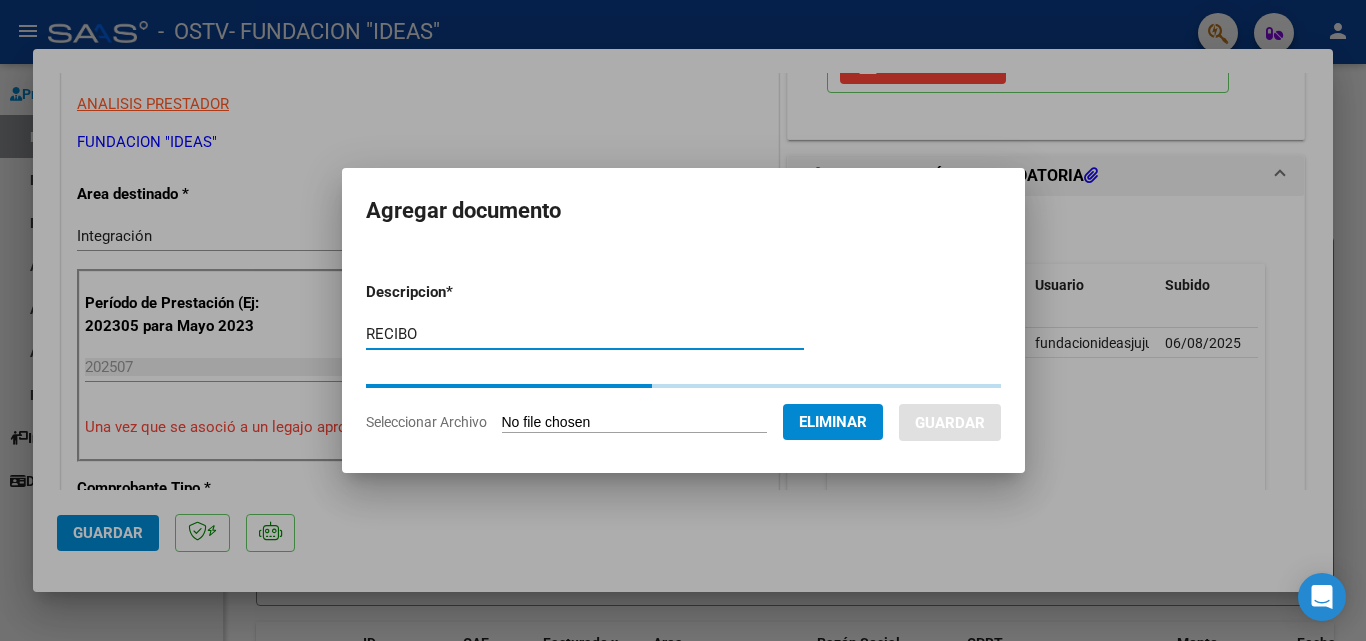click on "RECIBO" at bounding box center [585, 334] 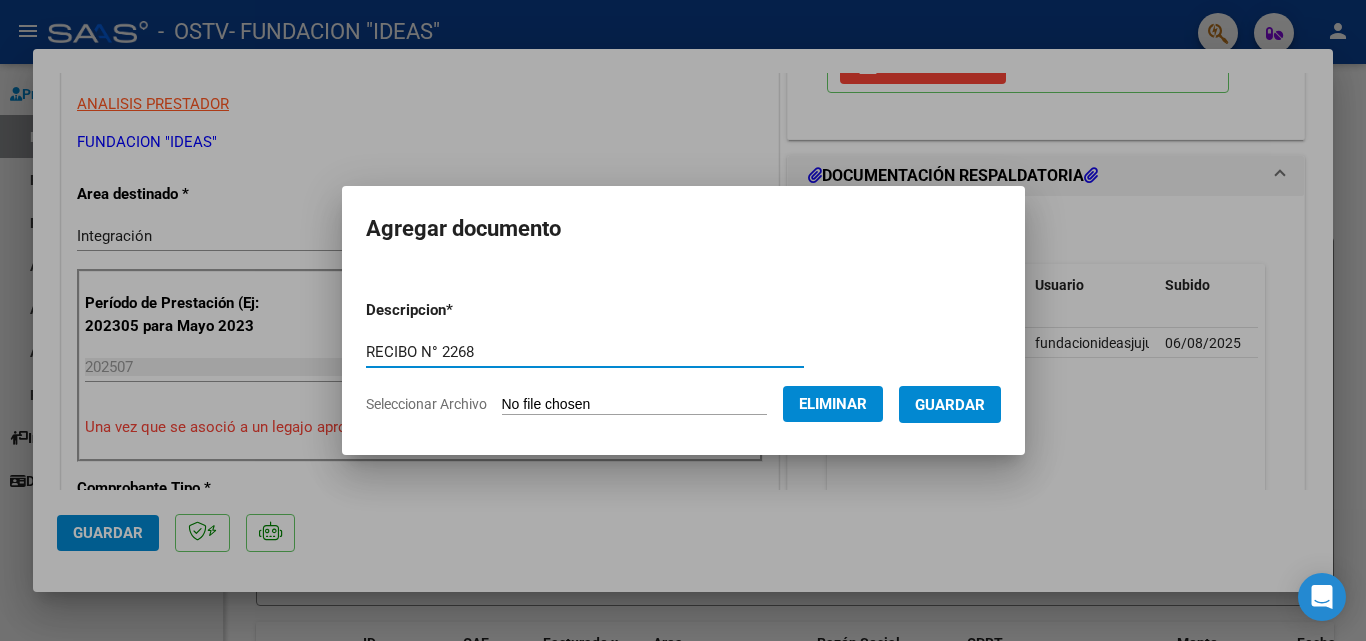 type on "RECIBO N° 2268" 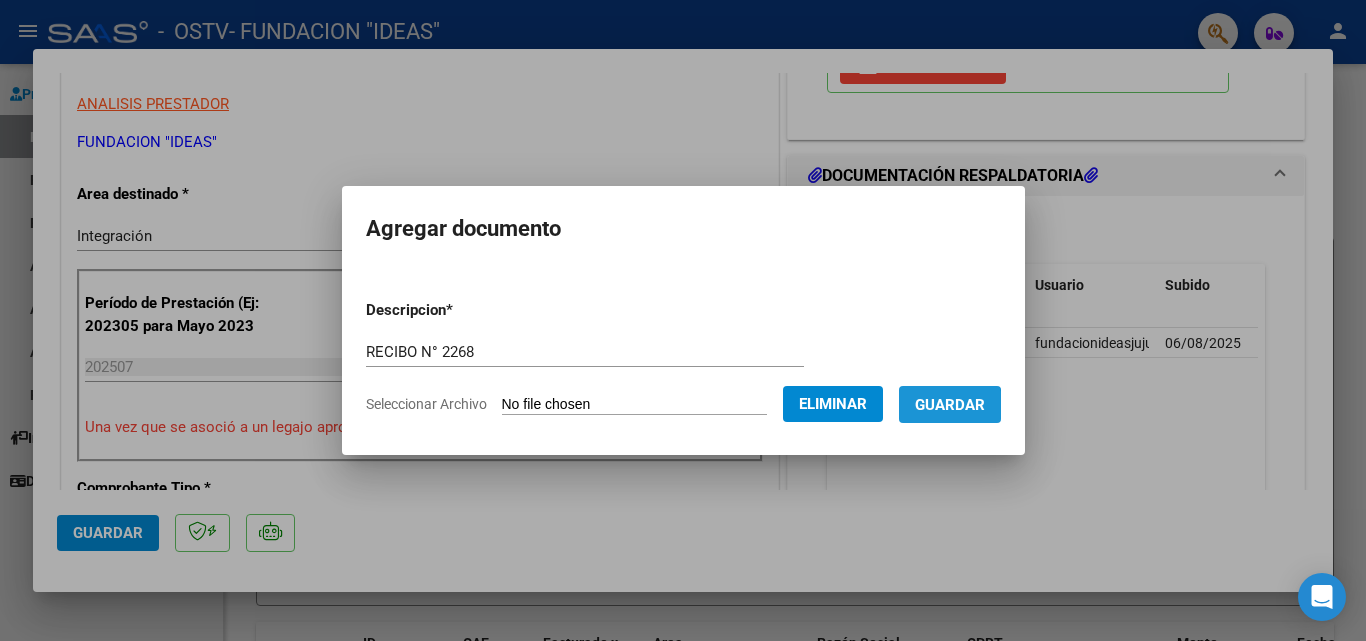 click on "Guardar" at bounding box center [950, 405] 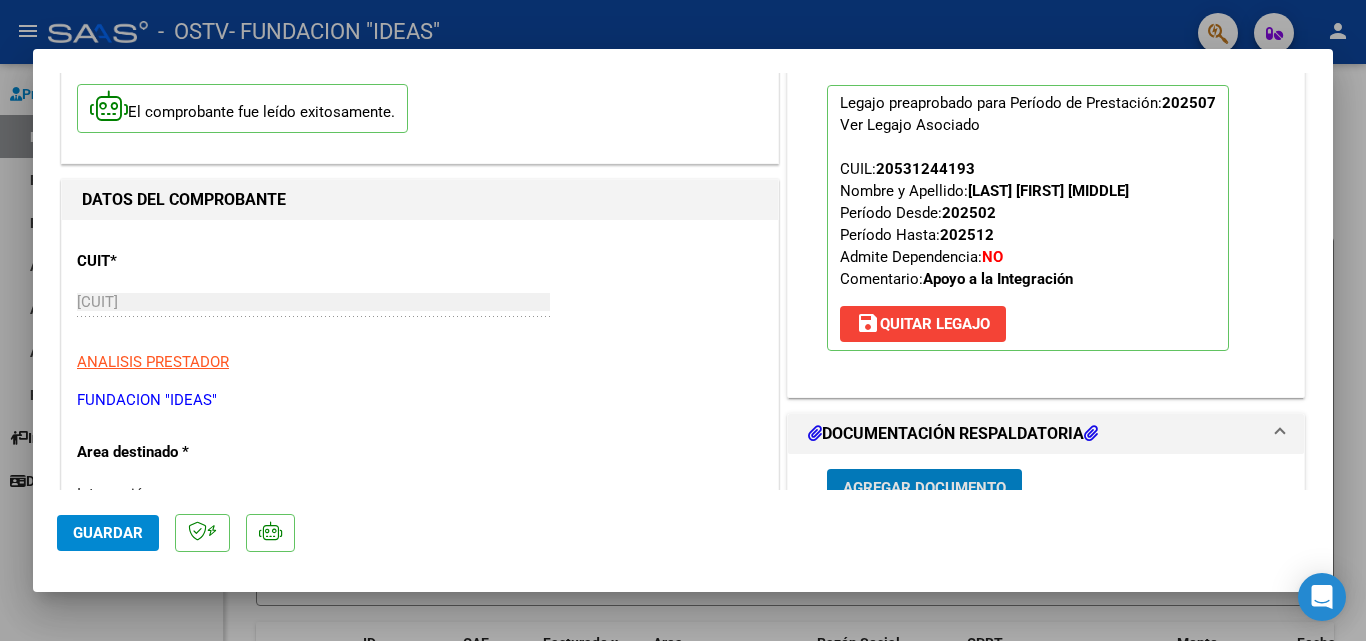 scroll, scrollTop: 200, scrollLeft: 0, axis: vertical 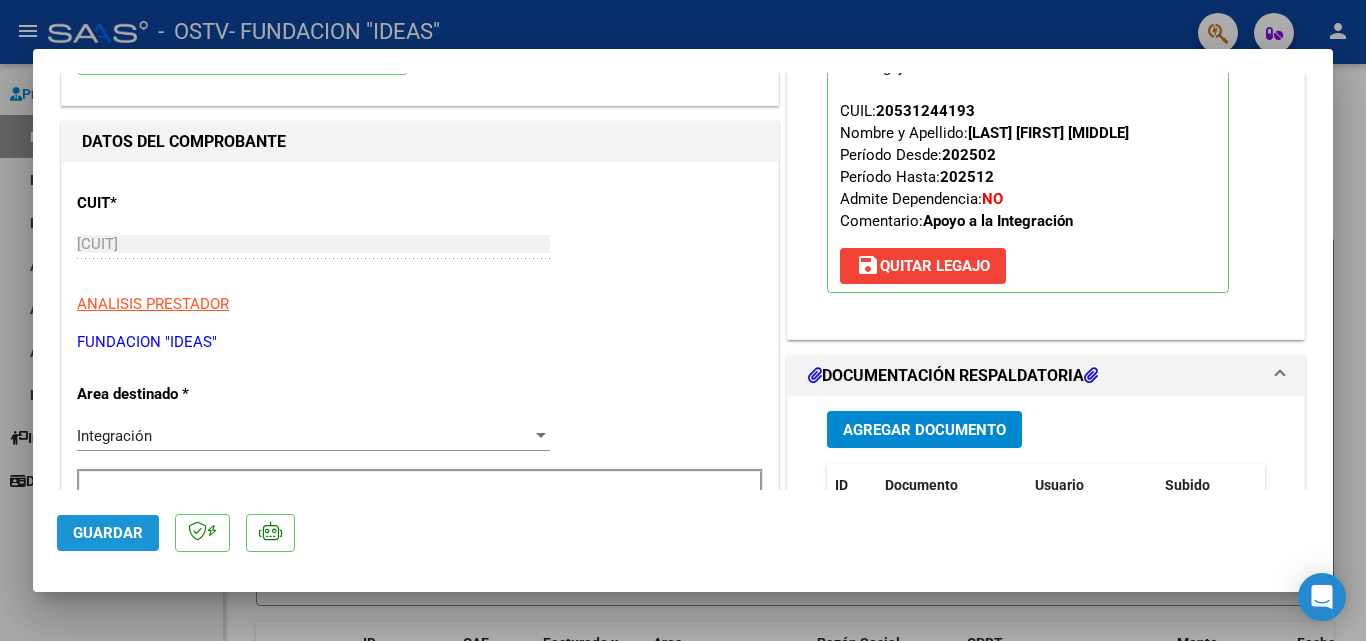 click on "Guardar" 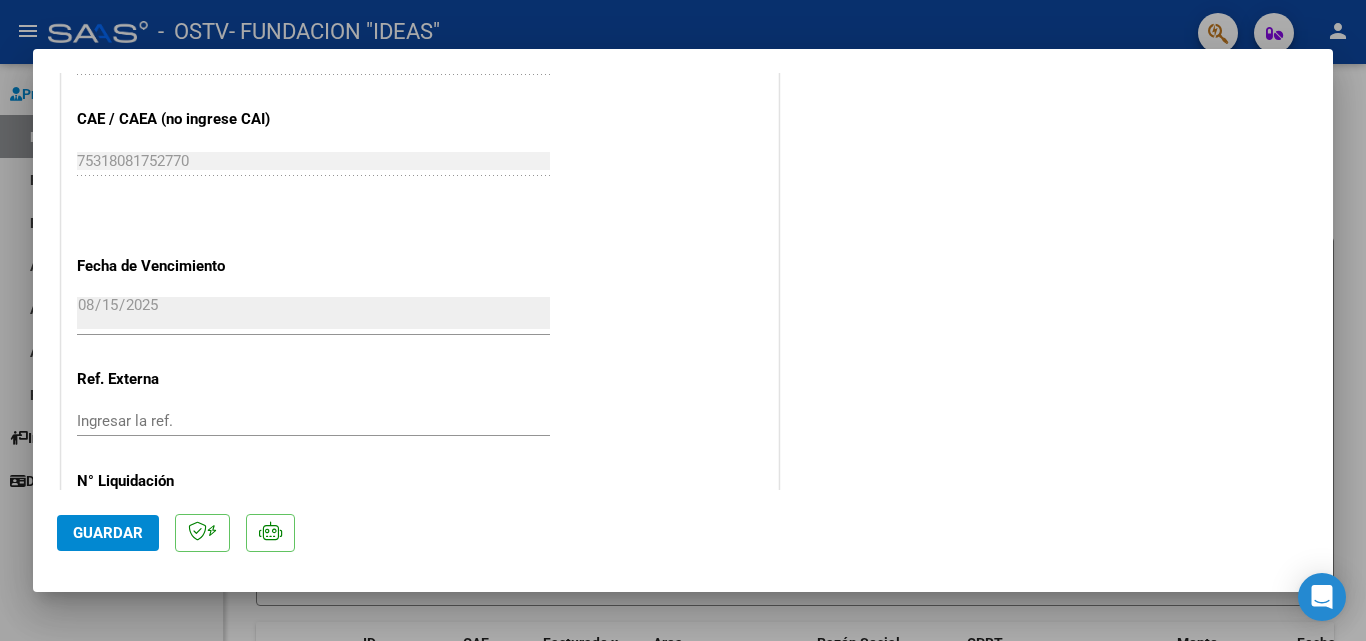 scroll, scrollTop: 1373, scrollLeft: 0, axis: vertical 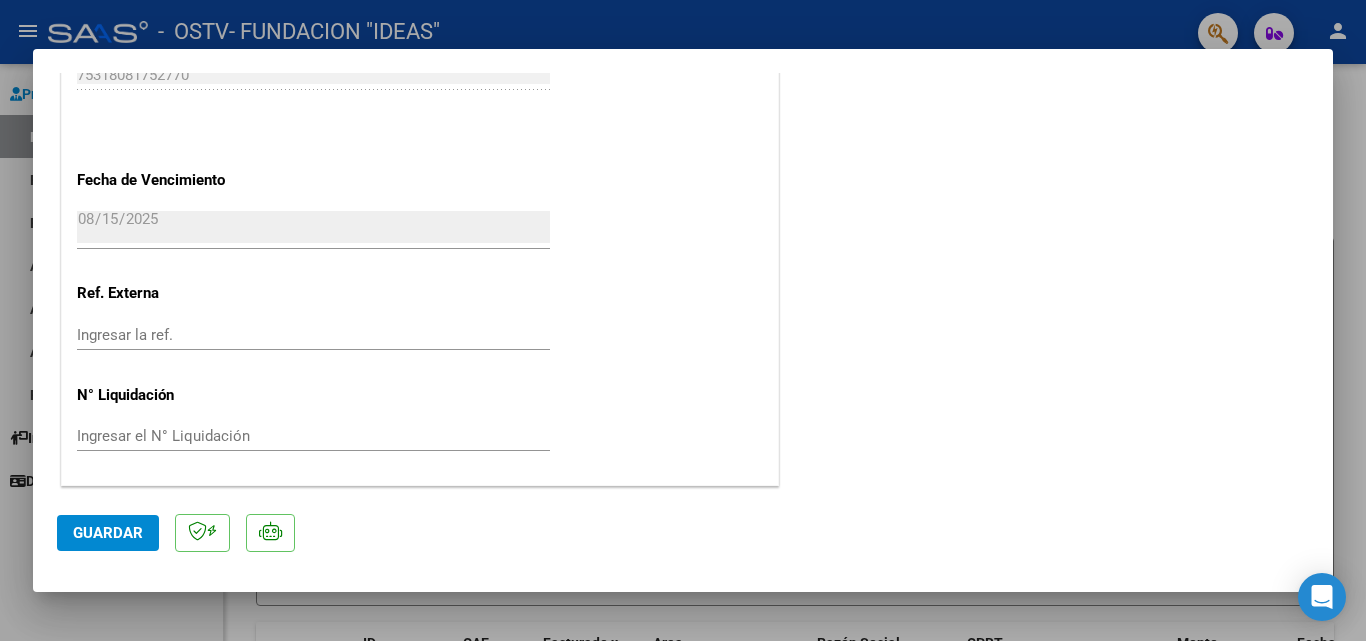 click on "Guardar" 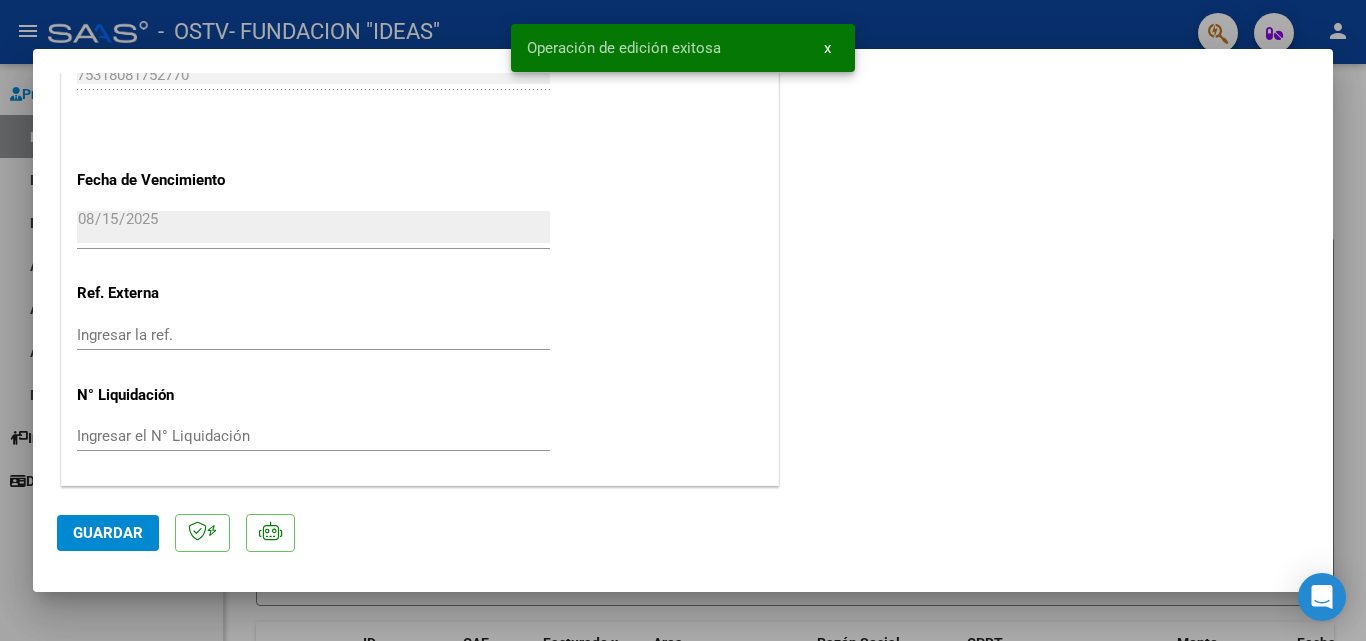 click on "Legajo preaprobado para Periodo de Prestacion:  202507 Ver Legajo Asociado  CUIL:  20531244193  Nombre y Apellido:  [LAST] [FIRST] [MIDDLE]  Periodo Desde:  202502  Periodo Hasta:  202512  Admite Dependencia:   NO  Comentario:  Apoyo a la Integracion  save  Quitar Legajo   DOCUMENTACION RESPALDATORIA  Agregar Documento ID Documento Usuario Subido Accion 57447  Facturacion Julio 2025- [FIRST] [LAST]   fundacionideasjujuy@[EXAMPLE] - Fundacion Ideas   [DATE]  57448  Recibo N° 2268   fundacionideasjujuy@[EXAMPLE] - Fundacion Ideas   [DATE]   2 total   1" at bounding box center [1046, -394] 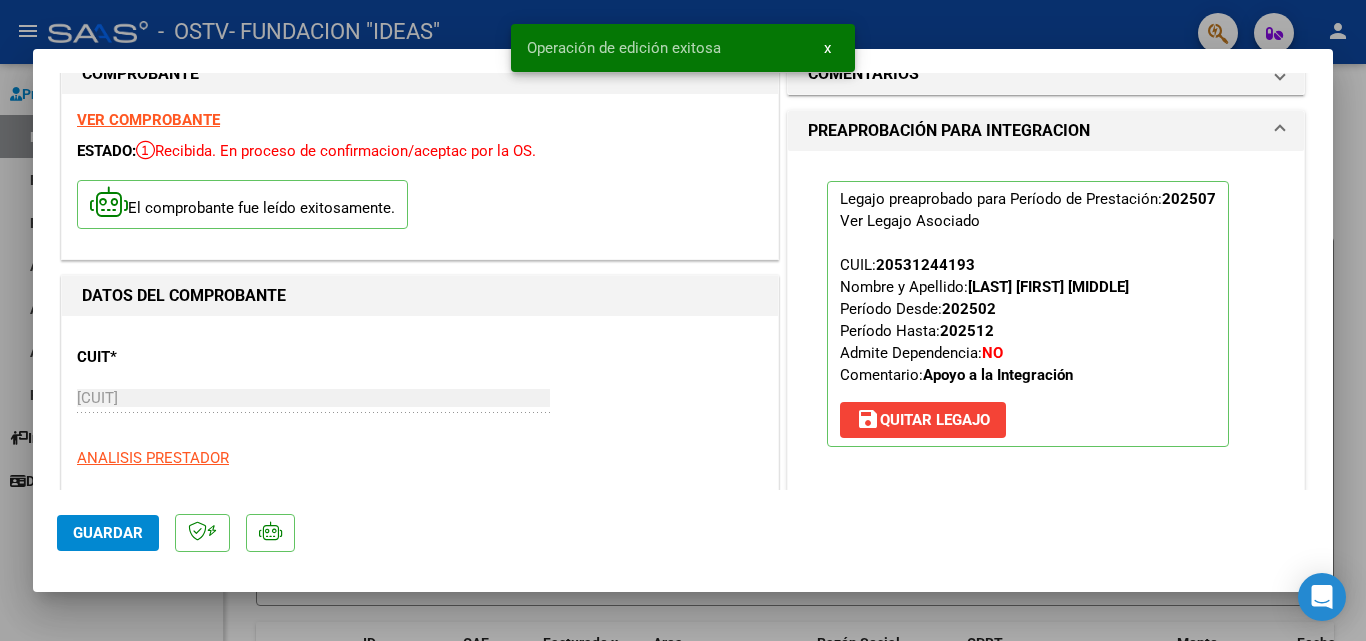 scroll, scrollTop: 0, scrollLeft: 0, axis: both 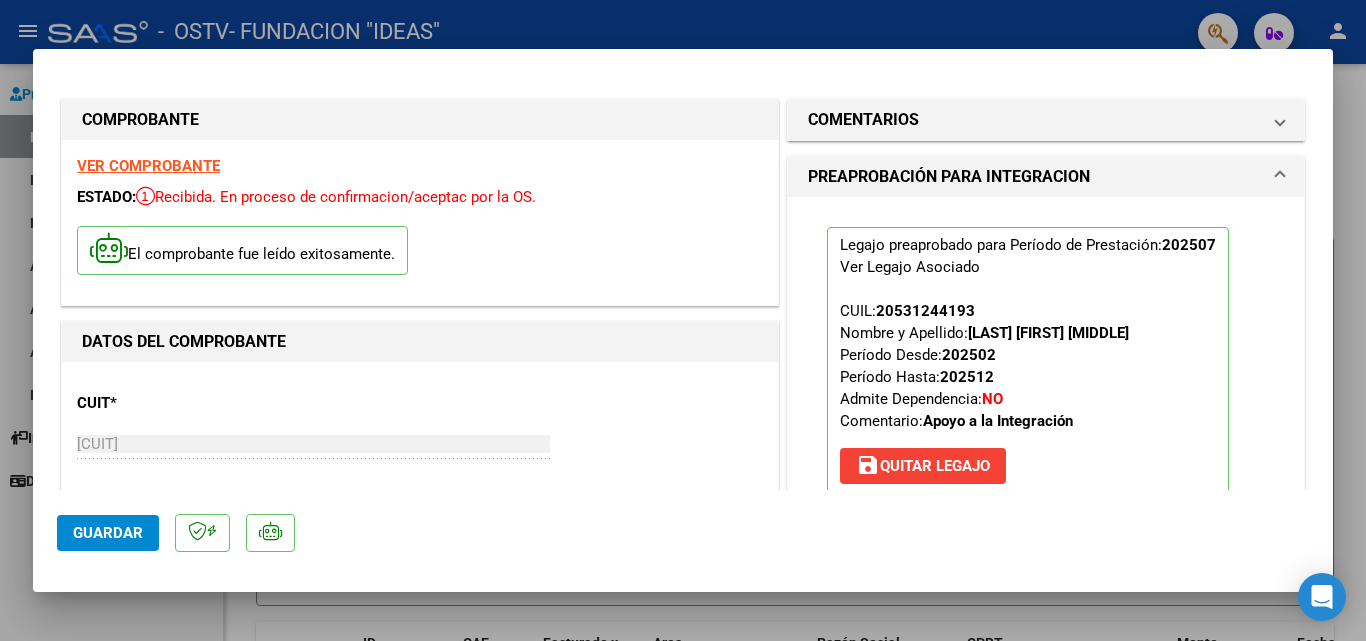 click at bounding box center (683, 320) 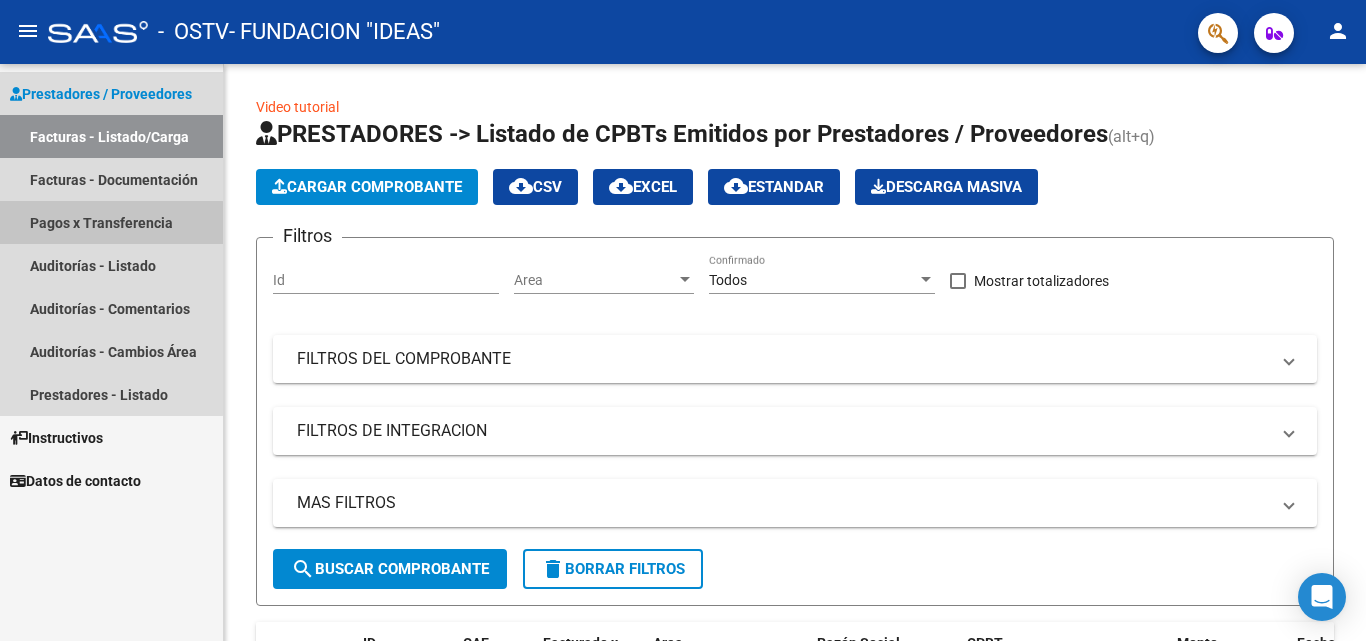 click on "Pagos x Transferencia" at bounding box center [111, 222] 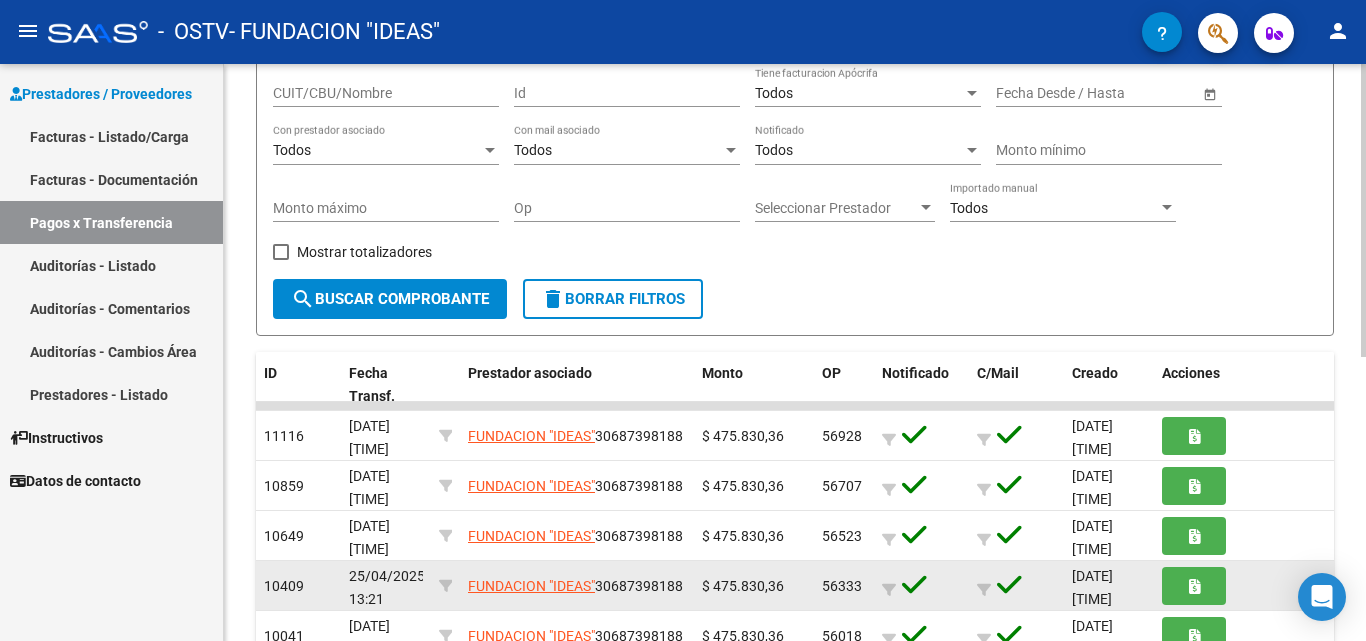 scroll, scrollTop: 0, scrollLeft: 0, axis: both 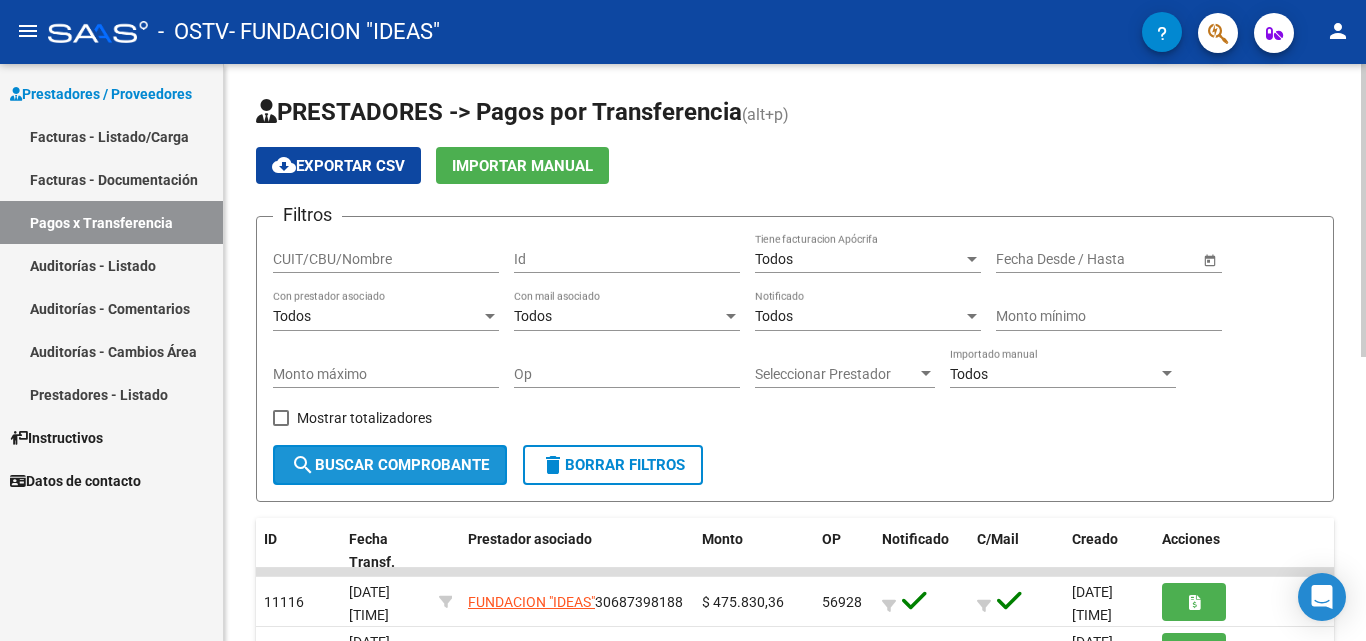 click on "search  Buscar Comprobante" 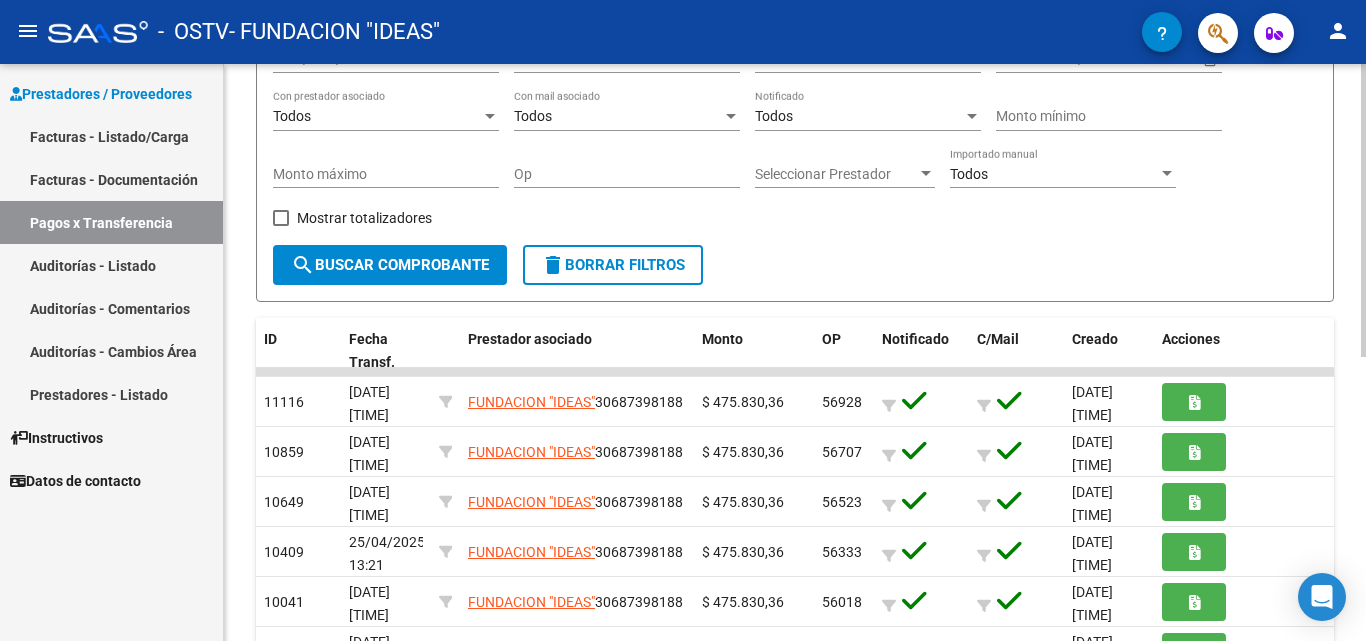 scroll, scrollTop: 0, scrollLeft: 0, axis: both 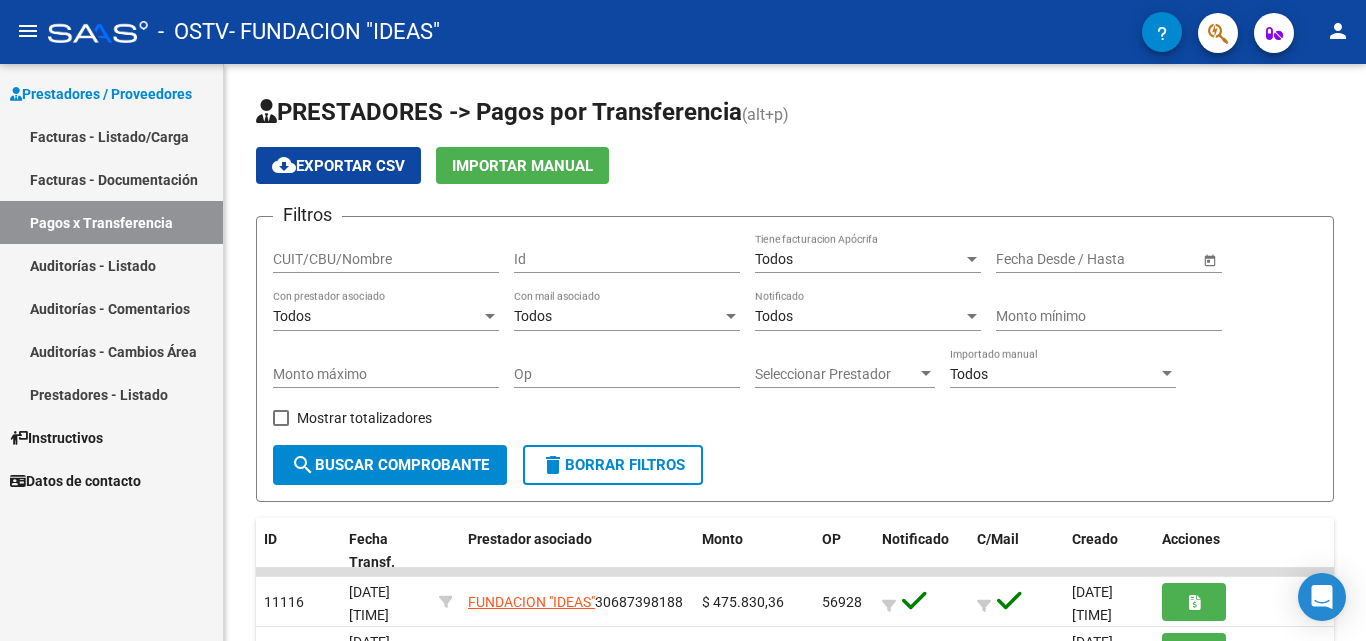 click on "Facturas - Documentación" at bounding box center (111, 179) 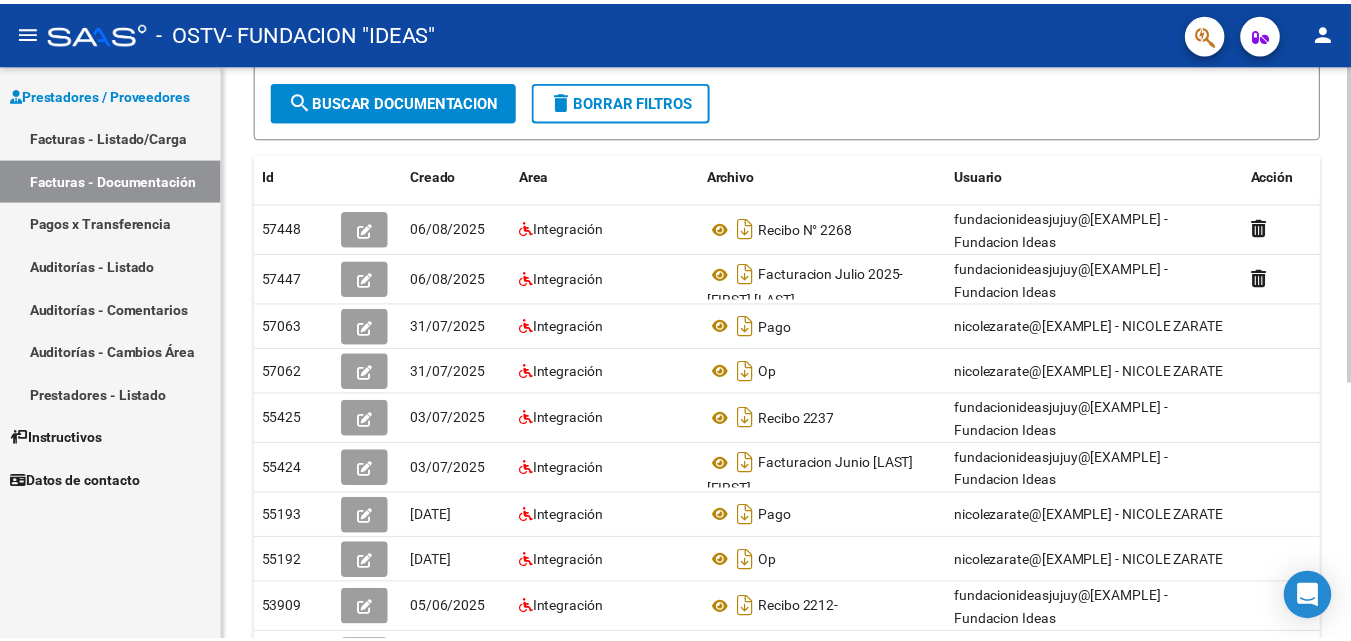 scroll, scrollTop: 0, scrollLeft: 0, axis: both 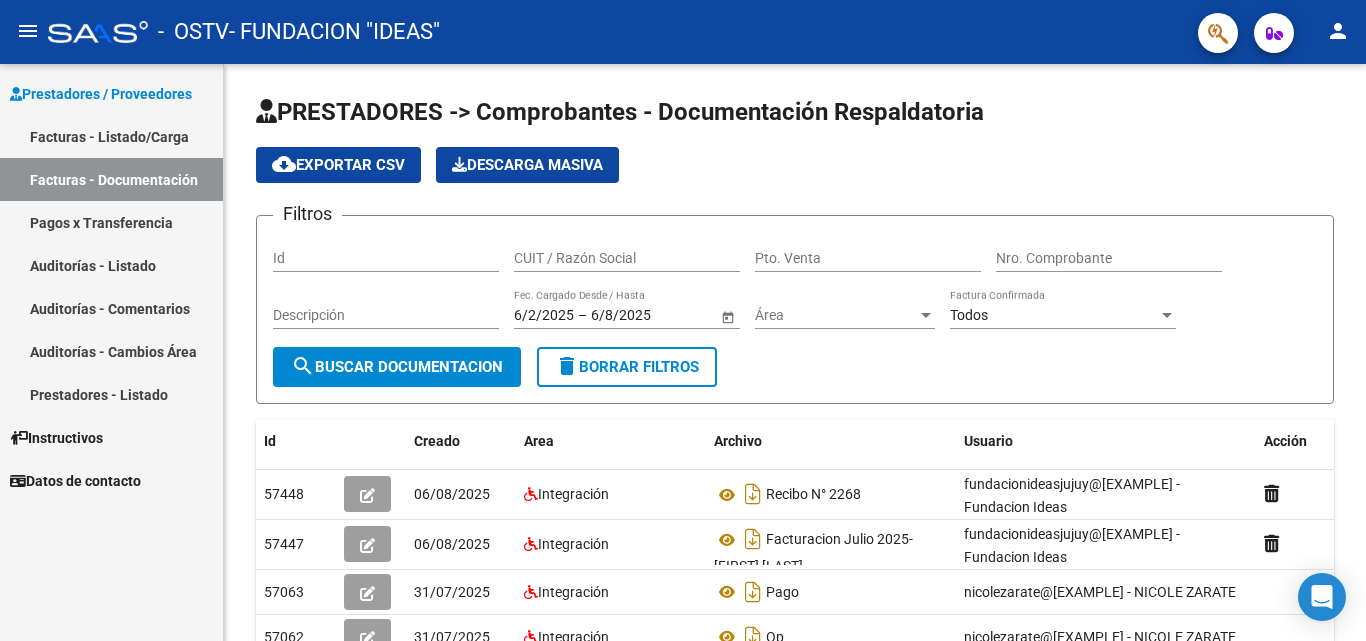 click on "person" 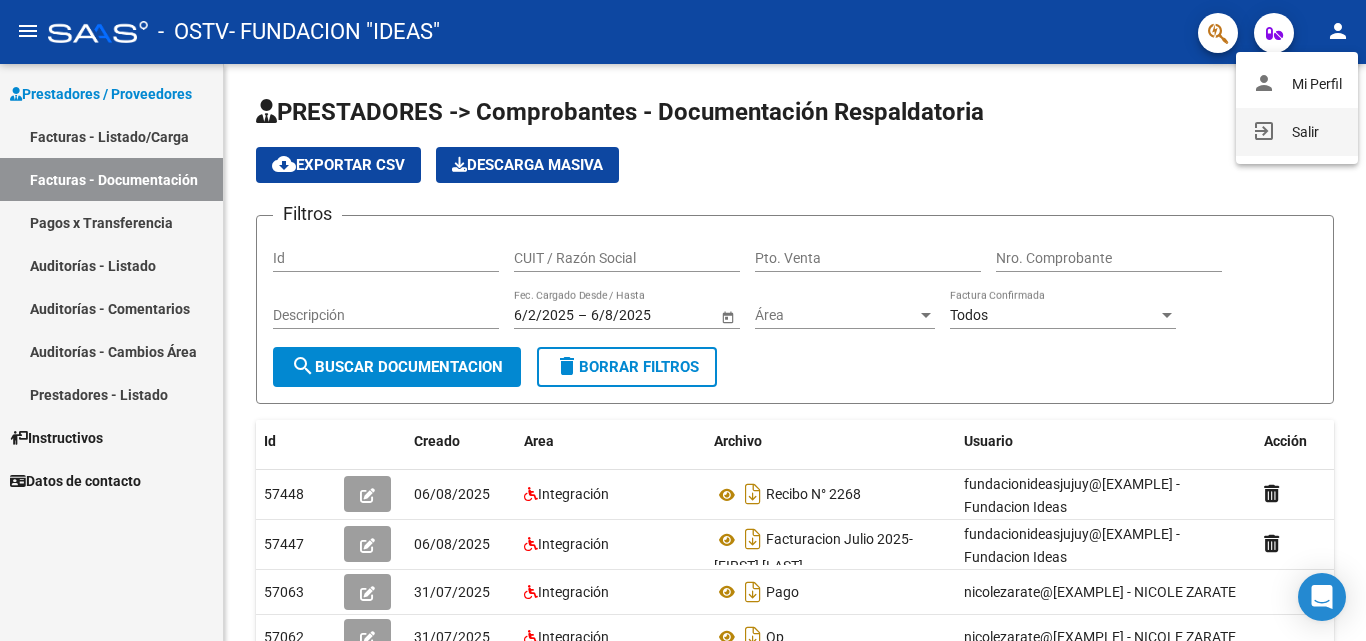 click on "exit_to_app  Salir" at bounding box center (1297, 132) 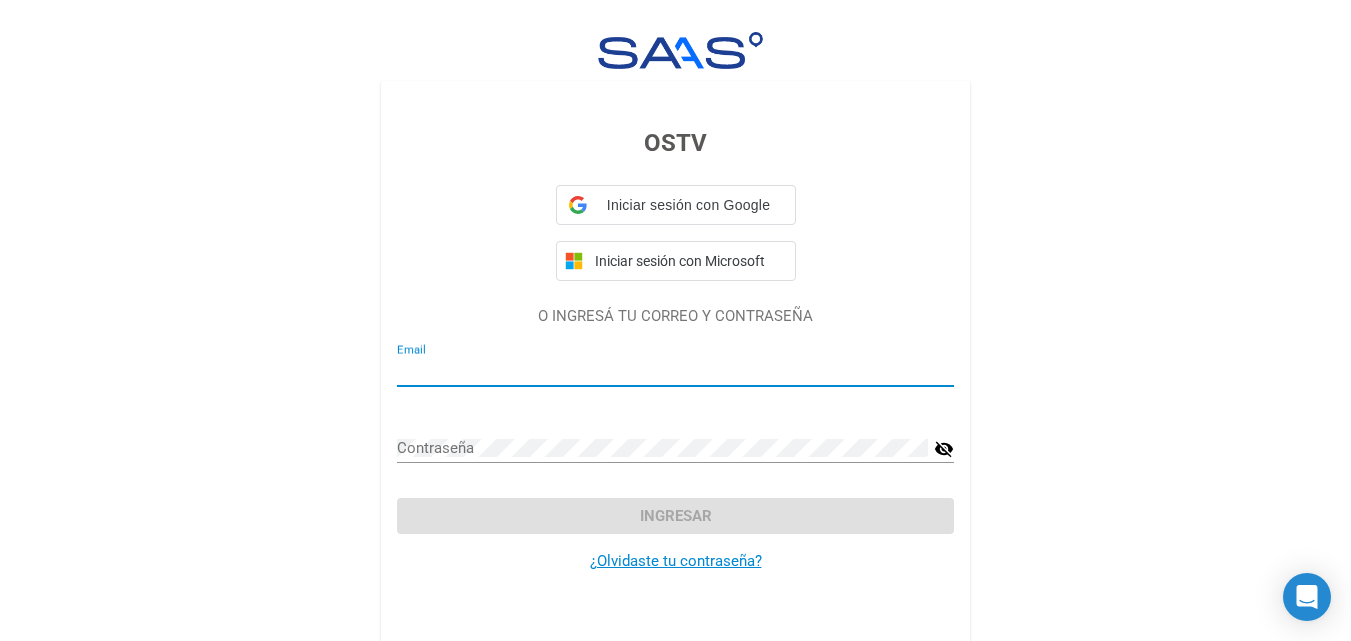type on "fundacionideasjujuy@[EXAMPLE]" 